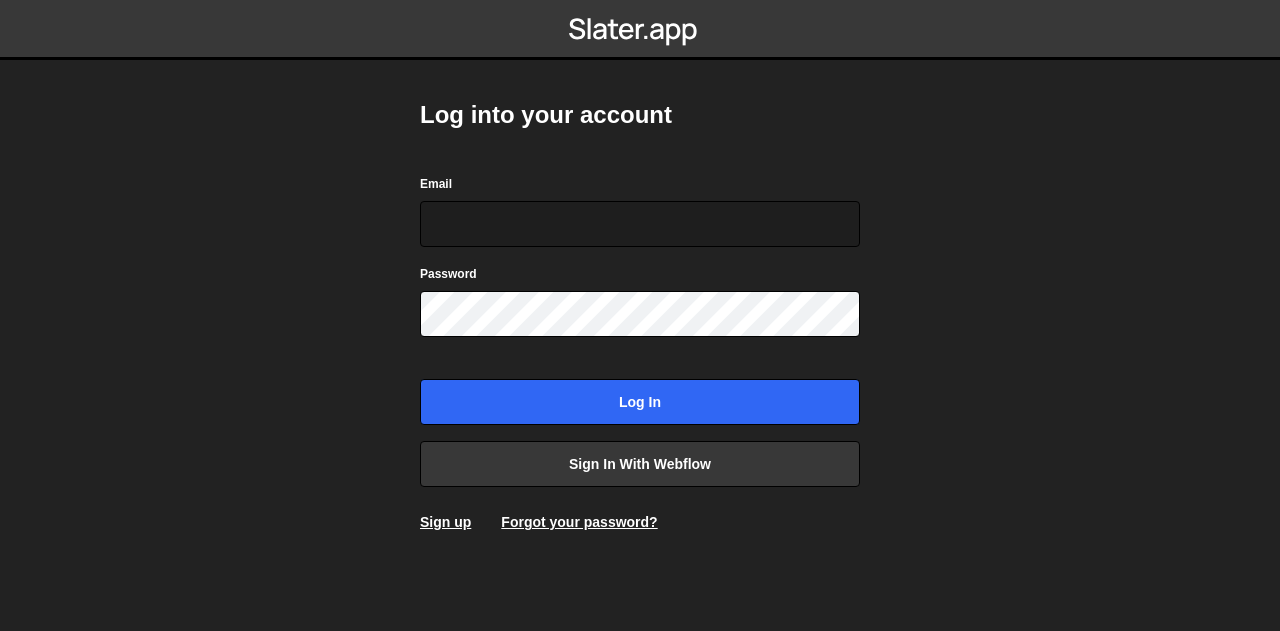 scroll, scrollTop: 0, scrollLeft: 0, axis: both 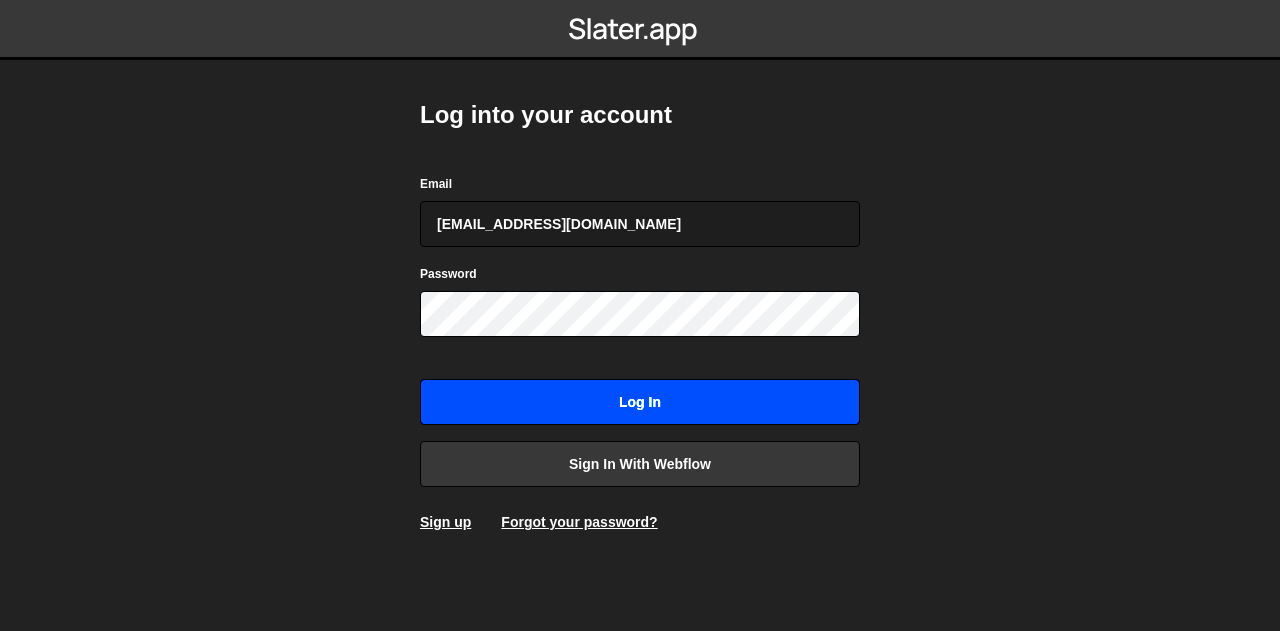 drag, startPoint x: 628, startPoint y: 409, endPoint x: 619, endPoint y: 394, distance: 17.492855 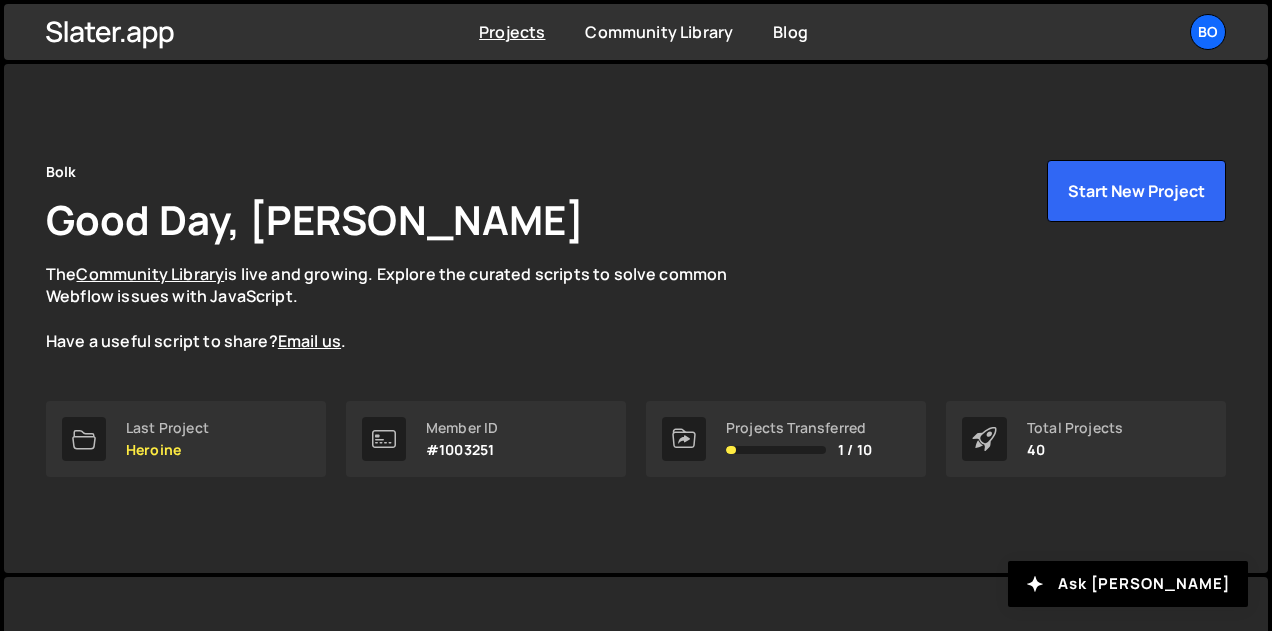 scroll, scrollTop: 0, scrollLeft: 0, axis: both 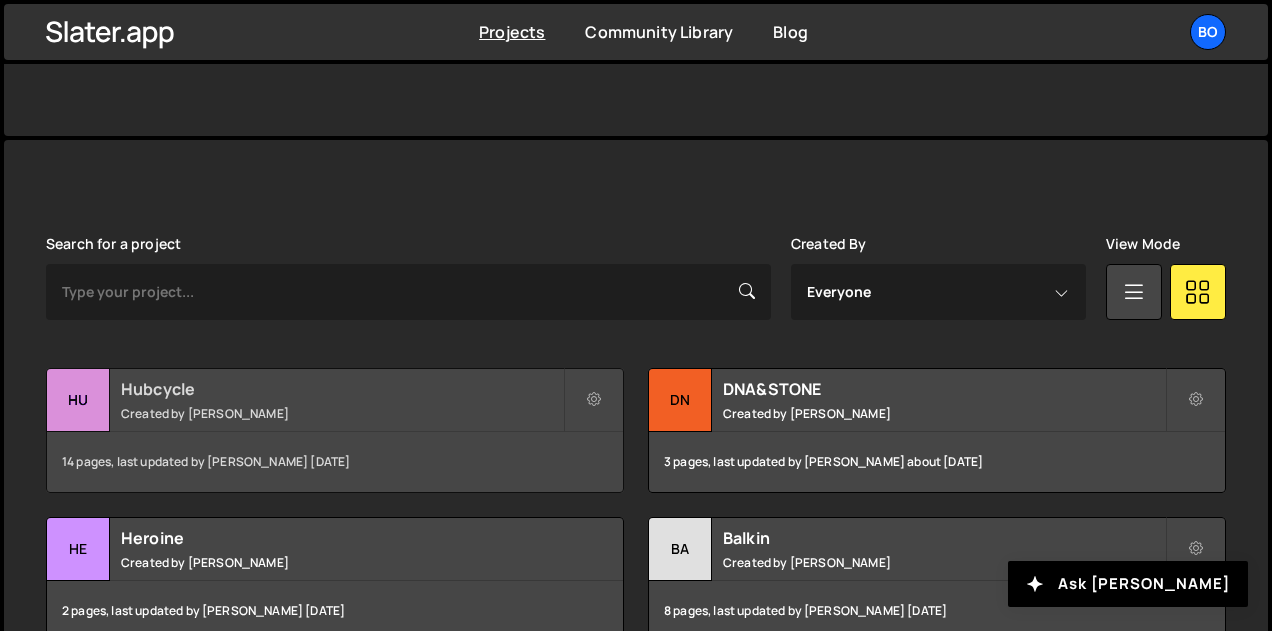 click on "Created by Pierre Vandekerckhove" at bounding box center [342, 413] 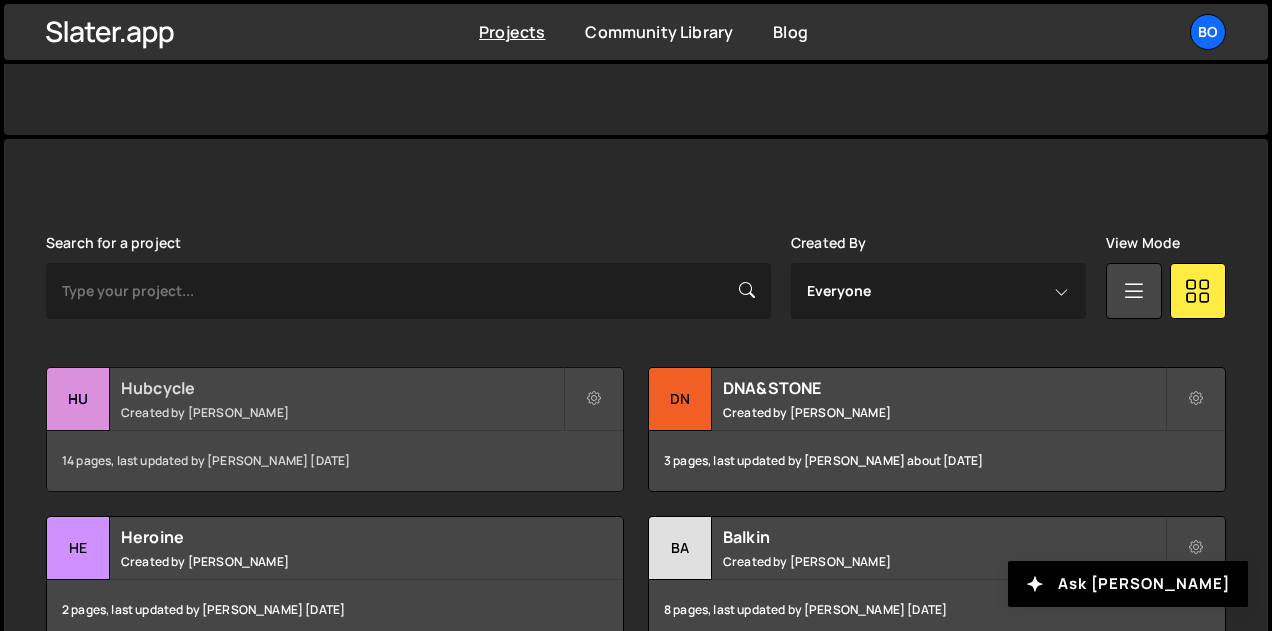 scroll, scrollTop: 439, scrollLeft: 0, axis: vertical 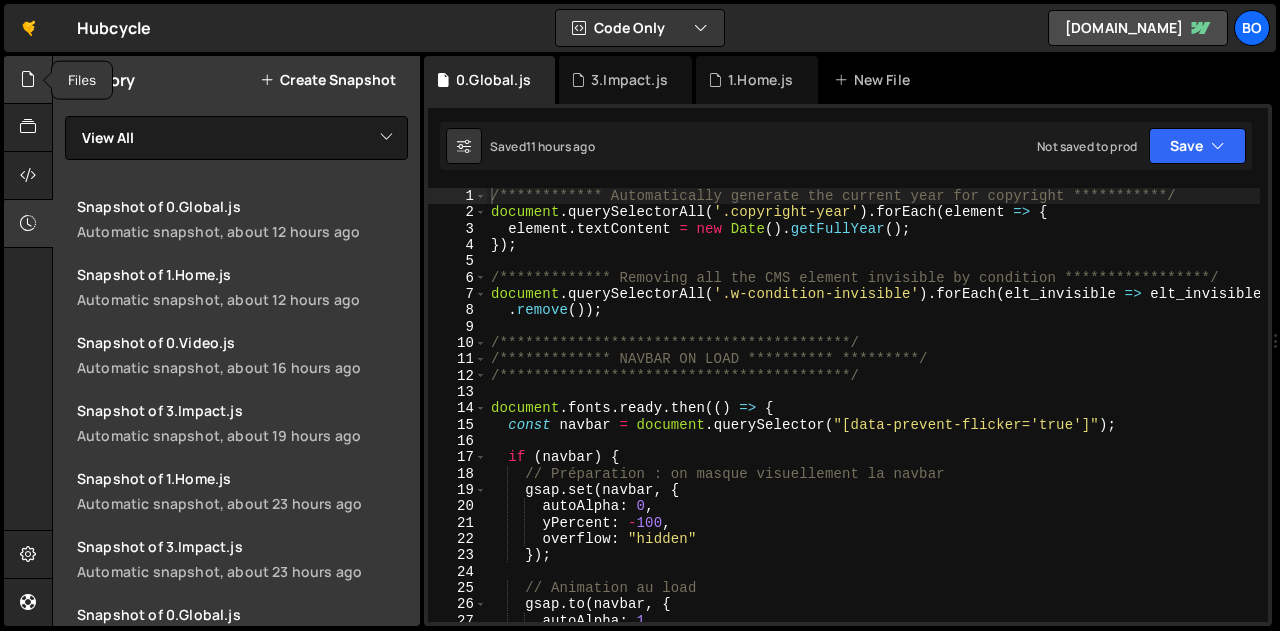 click at bounding box center (28, 79) 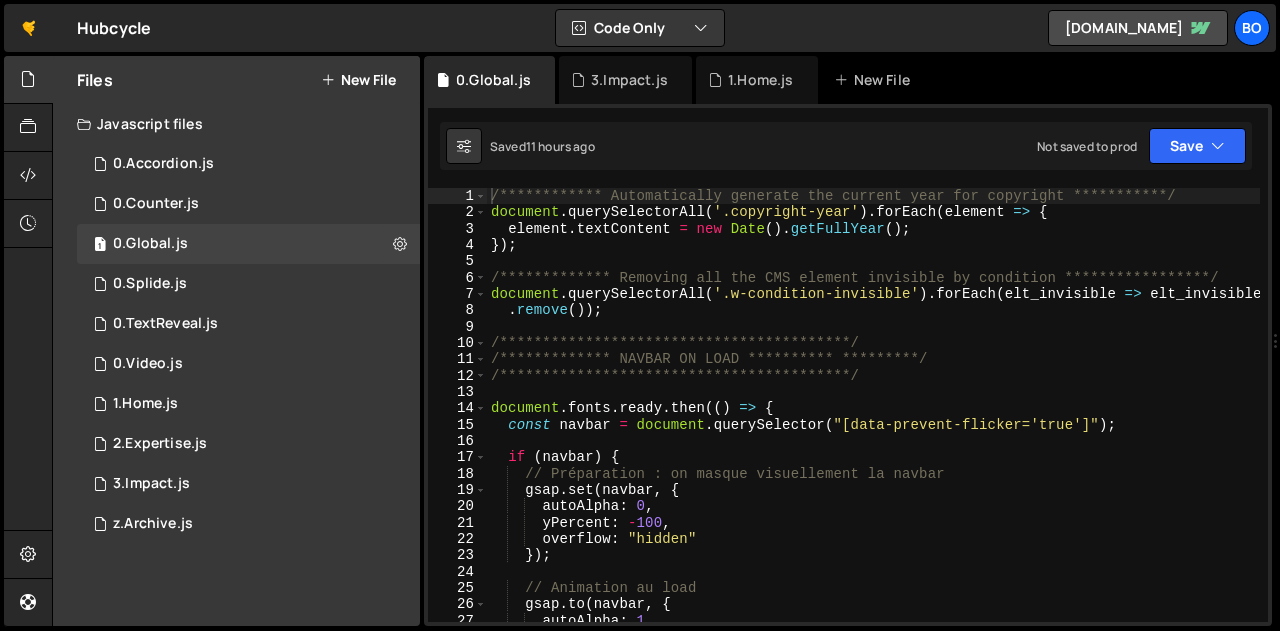 click on "New File" at bounding box center [358, 80] 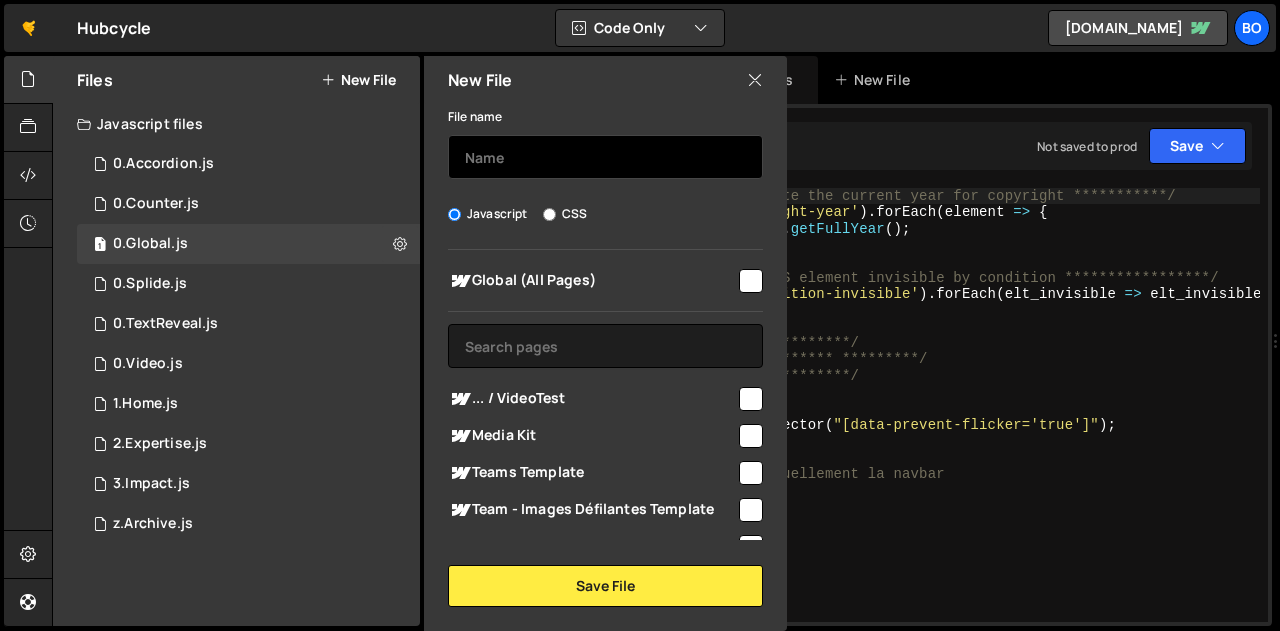 click at bounding box center (605, 157) 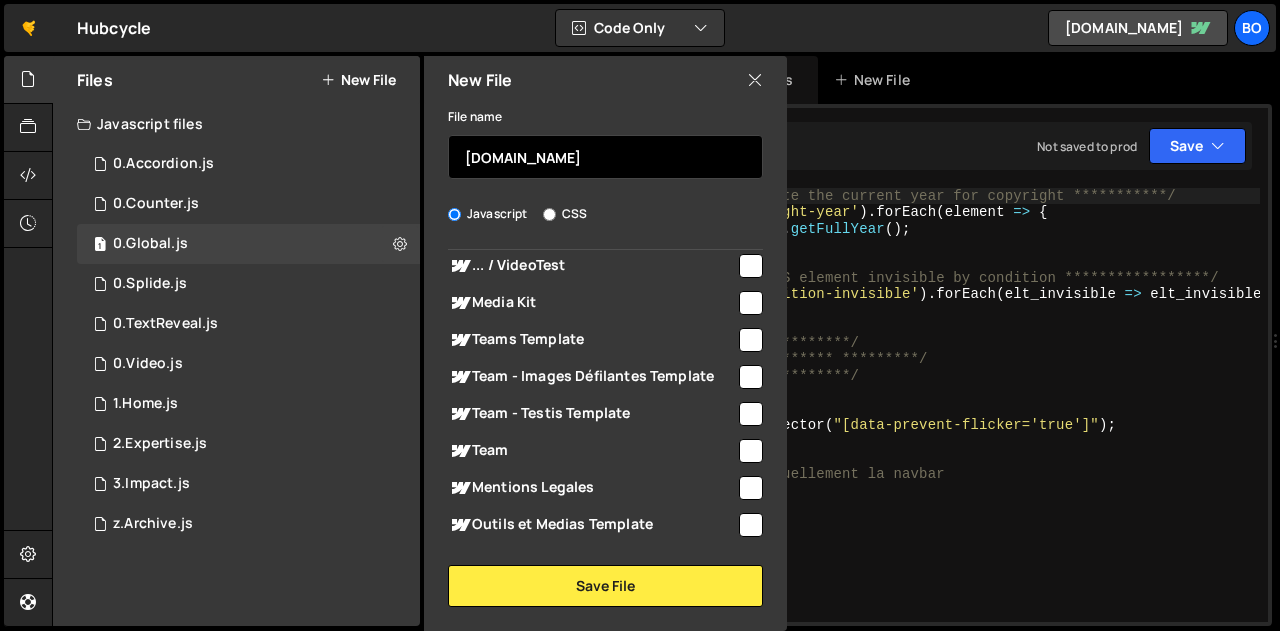 type on "[DOMAIN_NAME]" 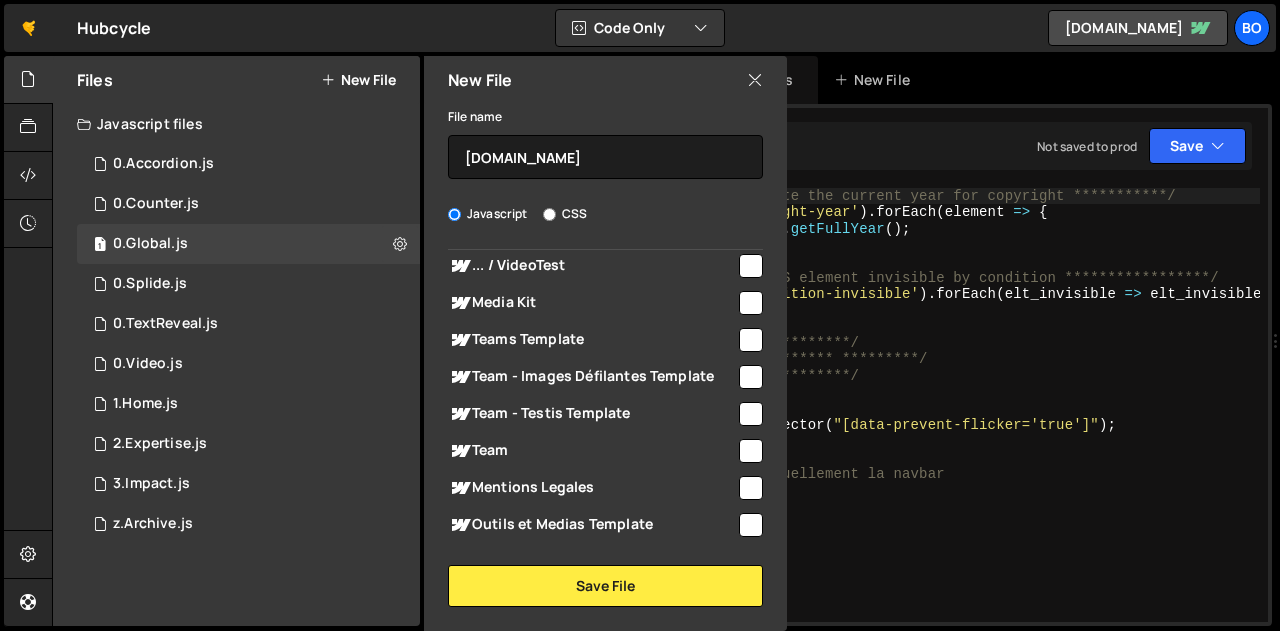 drag, startPoint x: 737, startPoint y: 446, endPoint x: 693, endPoint y: 521, distance: 86.95401 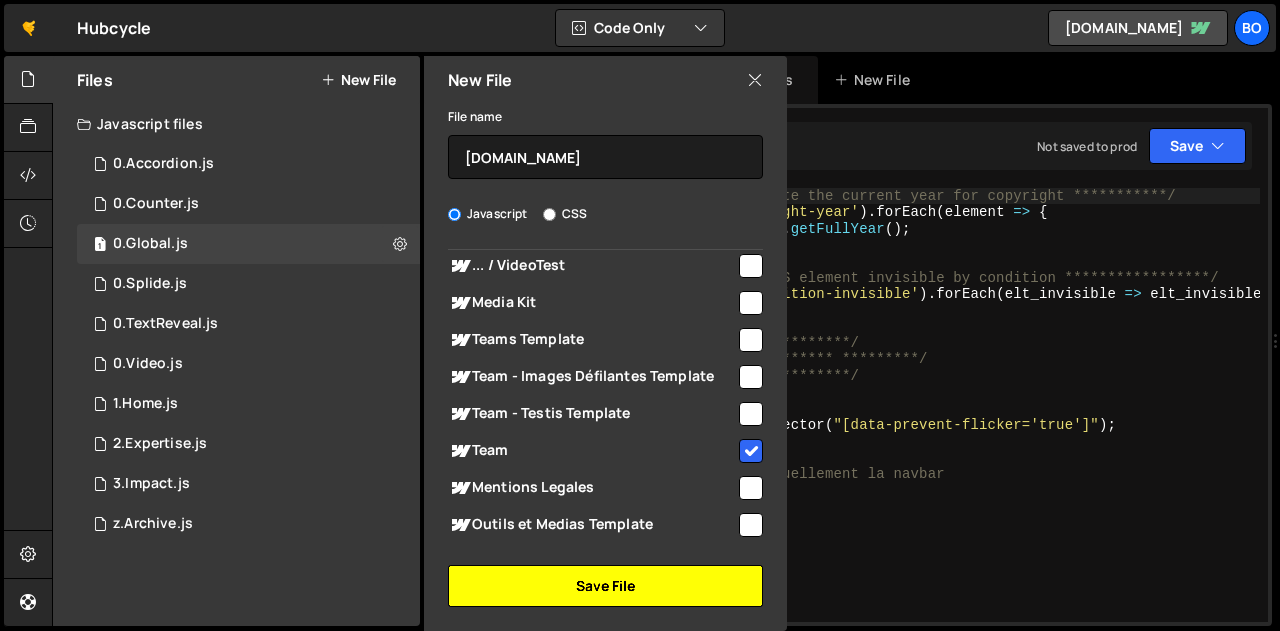 scroll, scrollTop: 133, scrollLeft: 0, axis: vertical 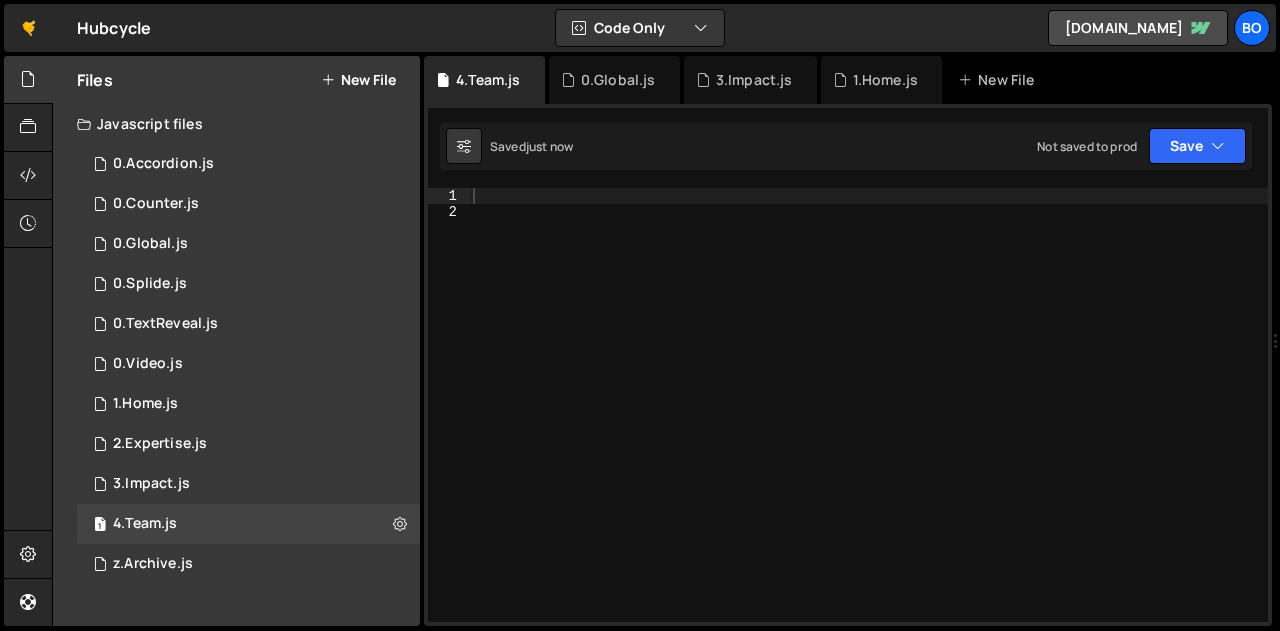 click at bounding box center [868, 421] 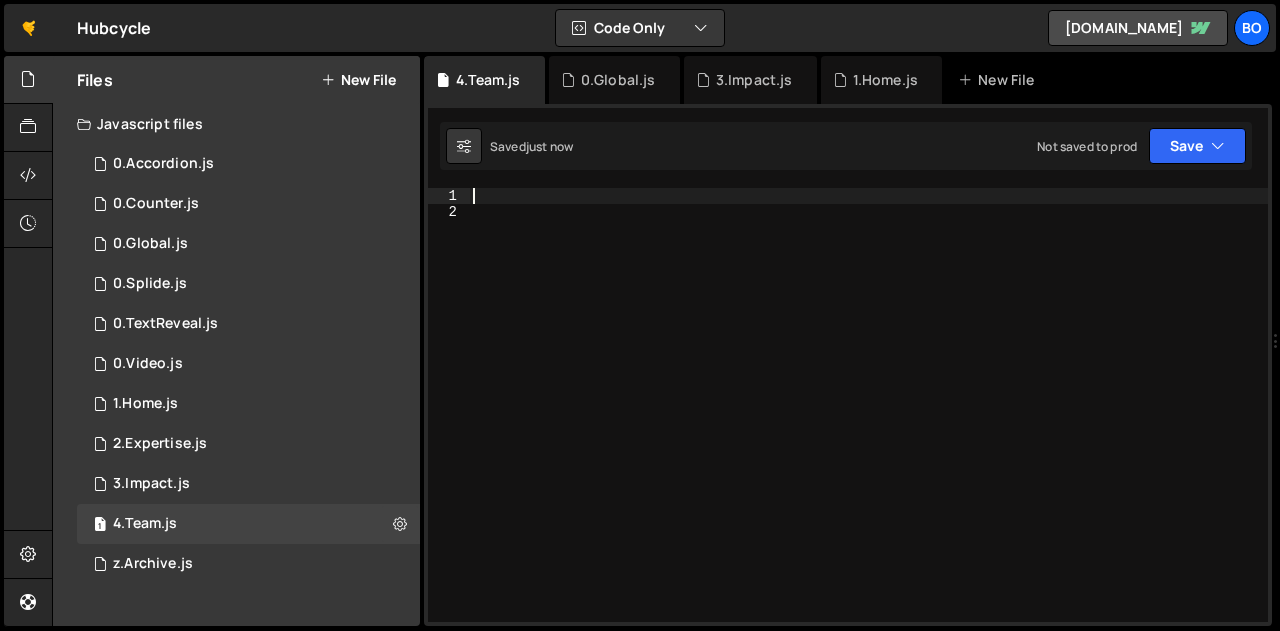 click at bounding box center [868, 421] 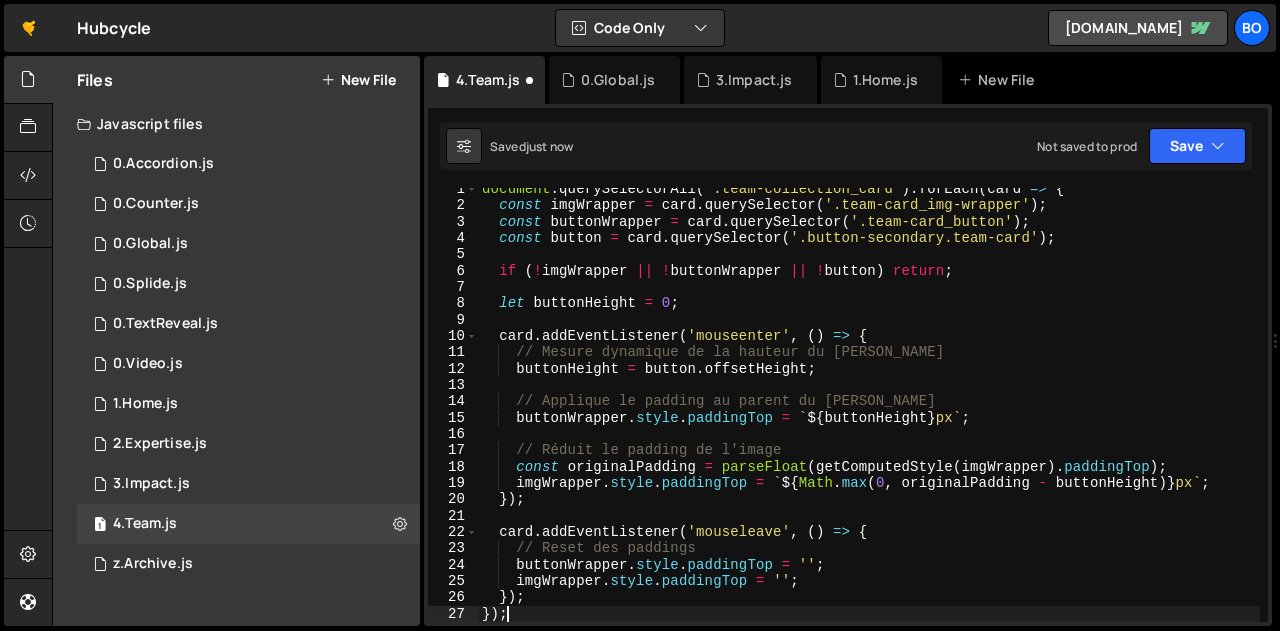 scroll, scrollTop: 7, scrollLeft: 0, axis: vertical 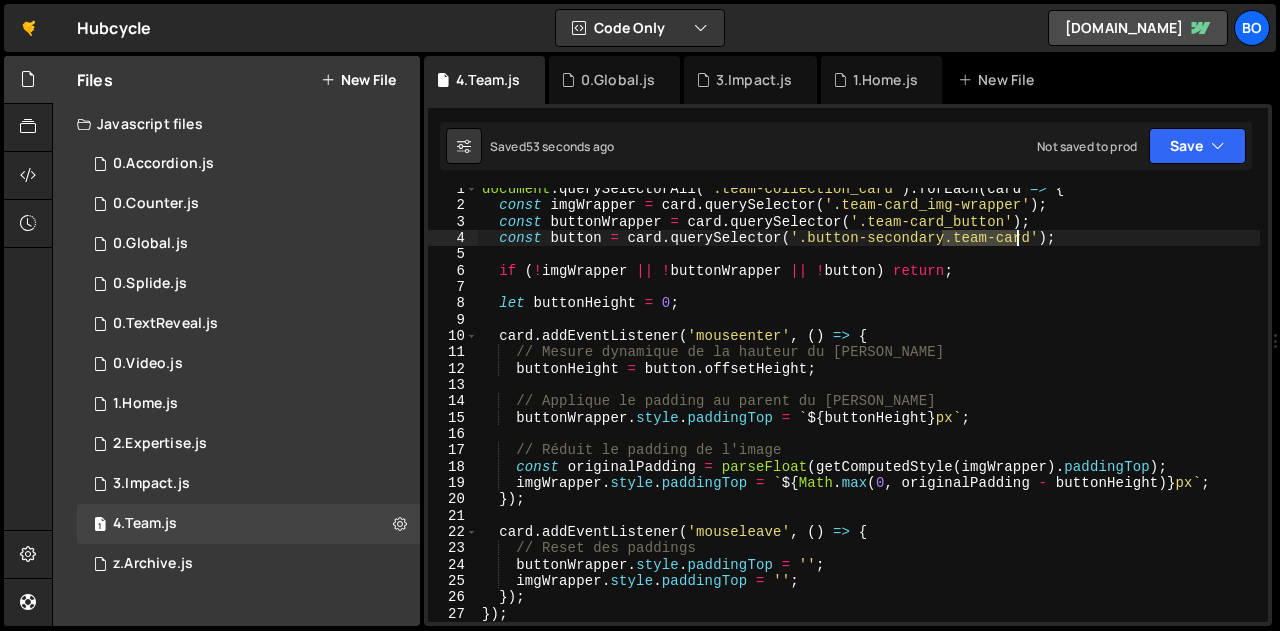 drag, startPoint x: 941, startPoint y: 235, endPoint x: 1012, endPoint y: 241, distance: 71.25307 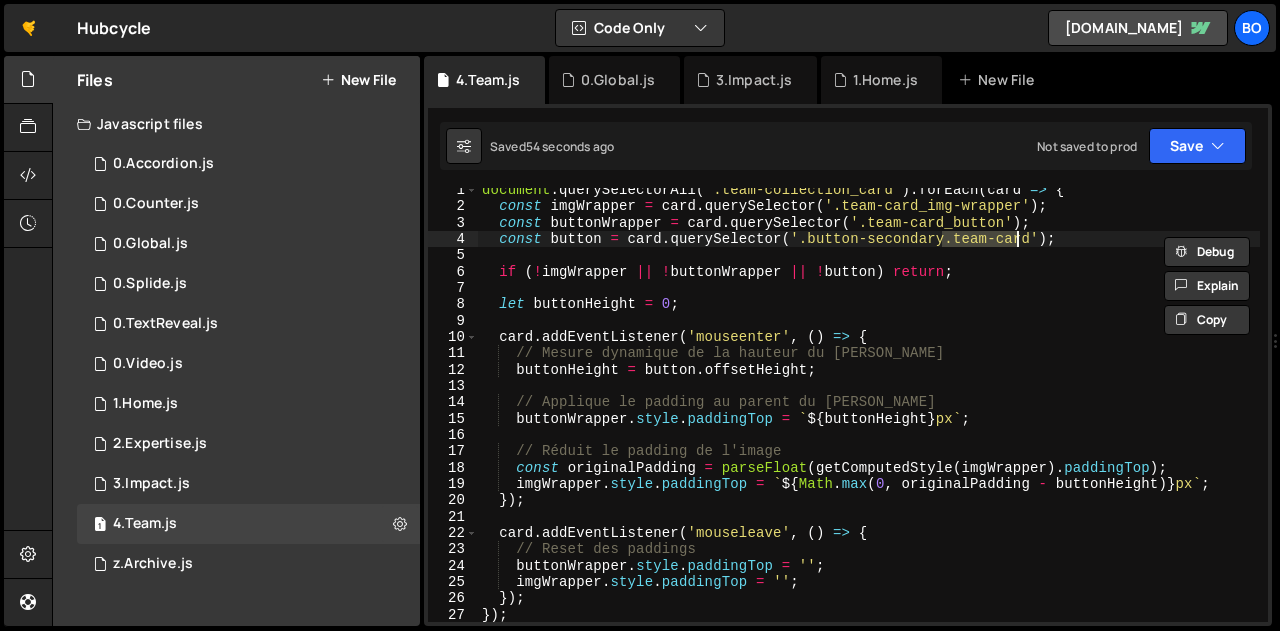 scroll, scrollTop: 6, scrollLeft: 0, axis: vertical 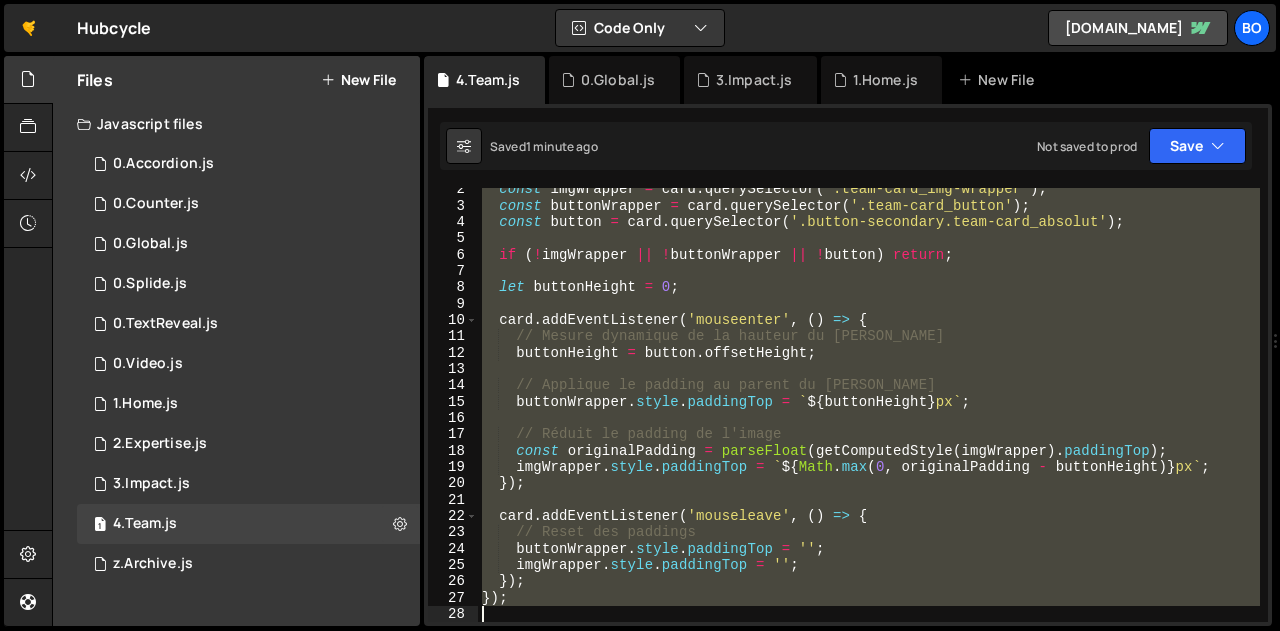 drag, startPoint x: 481, startPoint y: 196, endPoint x: 585, endPoint y: 678, distance: 493.0923 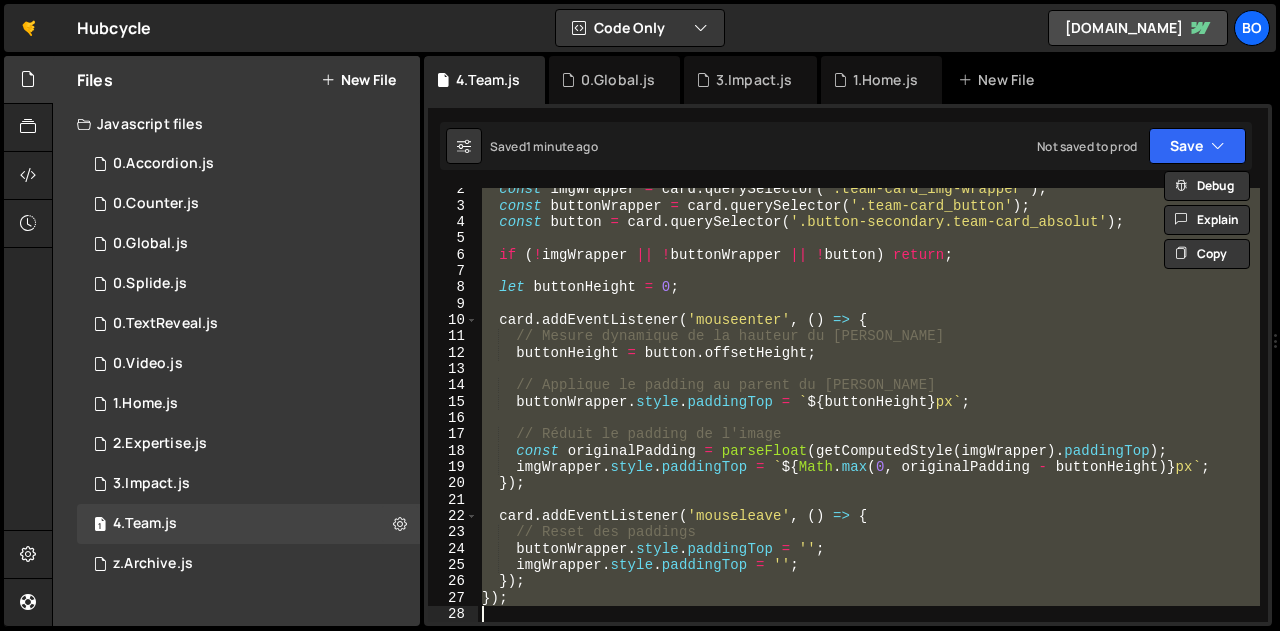 paste 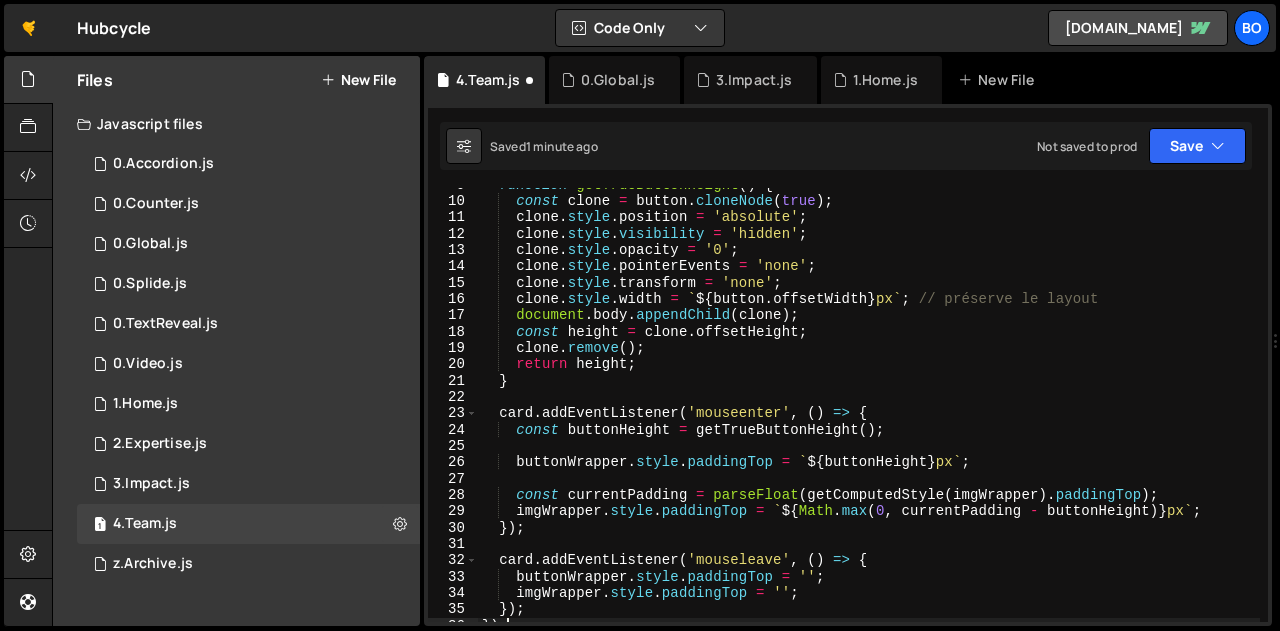 scroll, scrollTop: 0, scrollLeft: 0, axis: both 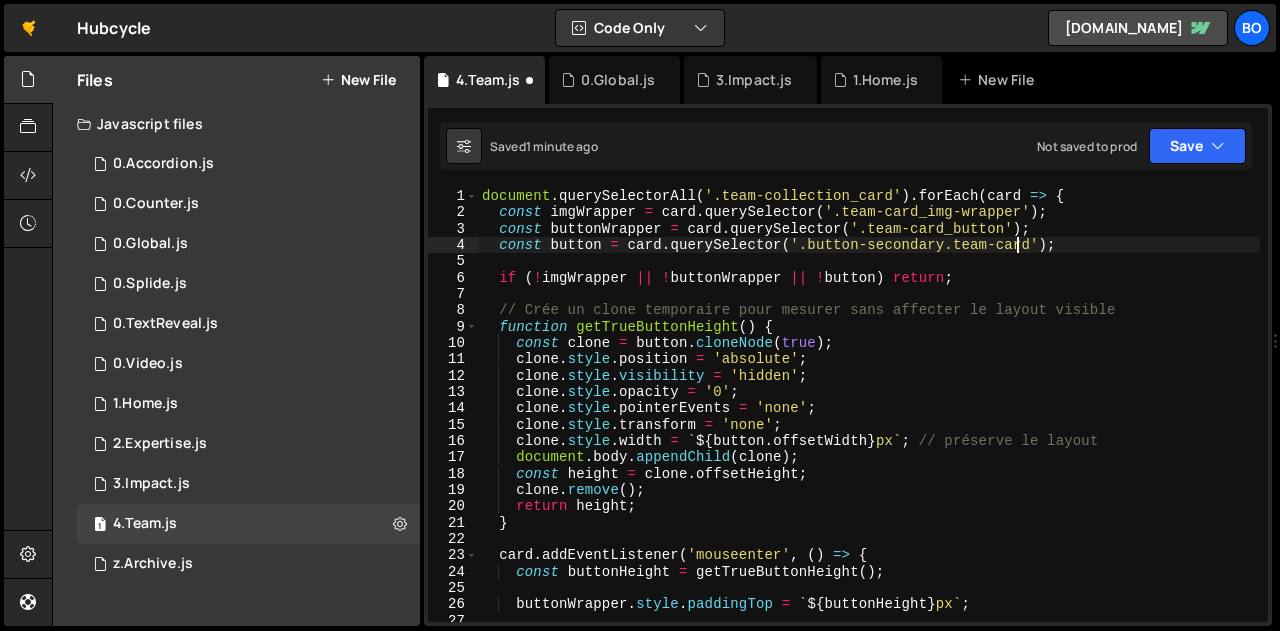 click on "document . querySelectorAll ( '.team-collection_card' ) . forEach ( card   =>   {    const   imgWrapper   =   card . querySelector ( '.team-card_img-wrapper' ) ;    const   buttonWrapper   =   card . querySelector ( '.team-card_button' ) ;    const   button   =   card . querySelector ( '.button-secondary.team-card' ) ;    if   ( ! imgWrapper   ||   ! buttonWrapper   ||   ! button )   return ;    // Crée un clone temporaire pour mesurer sans affecter le layout visible    function   getTrueButtonHeight ( )   {       const   clone   =   button . cloneNode ( true ) ;       clone . style . position   =   'absolute' ;       clone . style . visibility   =   'hidden' ;       clone . style . opacity   =   '0' ;       clone . style . pointerEvents   =   'none' ;       clone . style . transform   =   'none' ;       clone . style . width   =   ` ${ button . offsetWidth } px ` ;   // préserve le layout       document . body . appendChild ( clone ) ;       const   height   =   clone . offsetHeight ;       clone . remove" at bounding box center (869, 421) 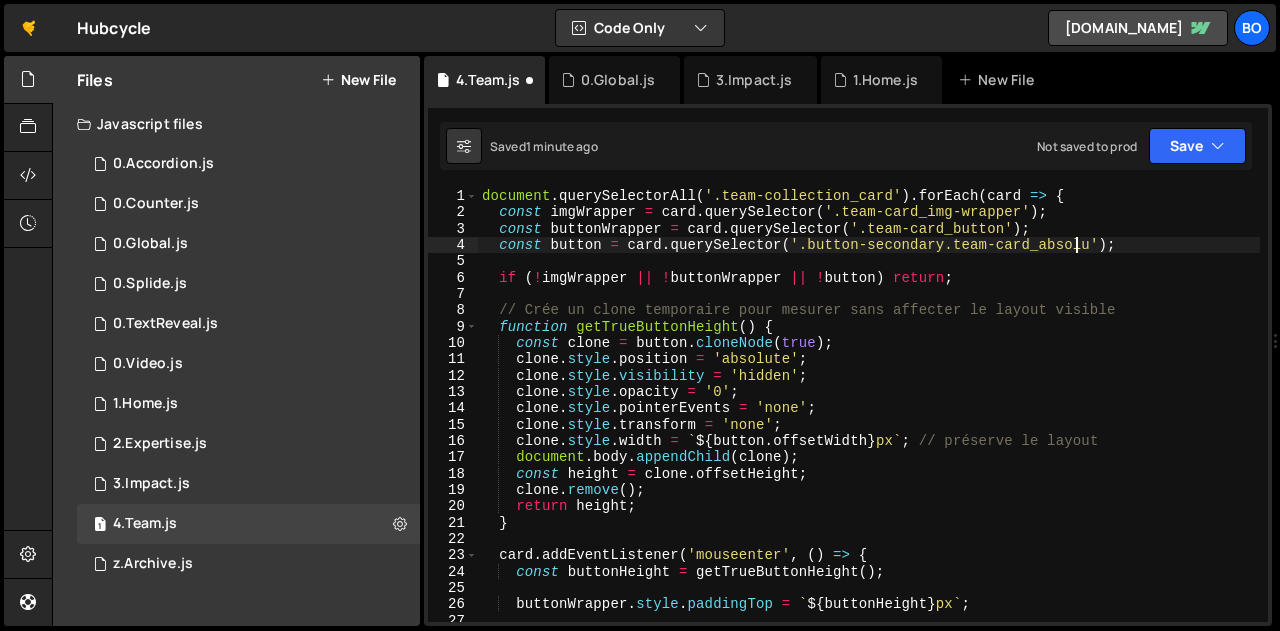 scroll, scrollTop: 0, scrollLeft: 41, axis: horizontal 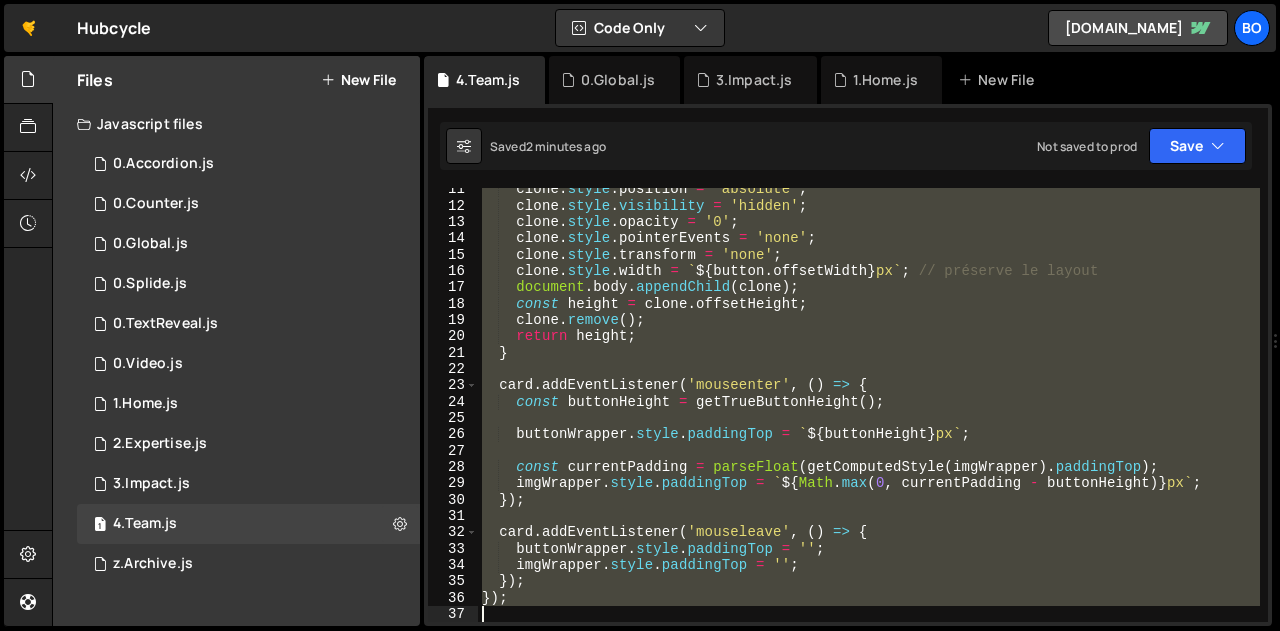 drag, startPoint x: 482, startPoint y: 196, endPoint x: 596, endPoint y: 678, distance: 495.29788 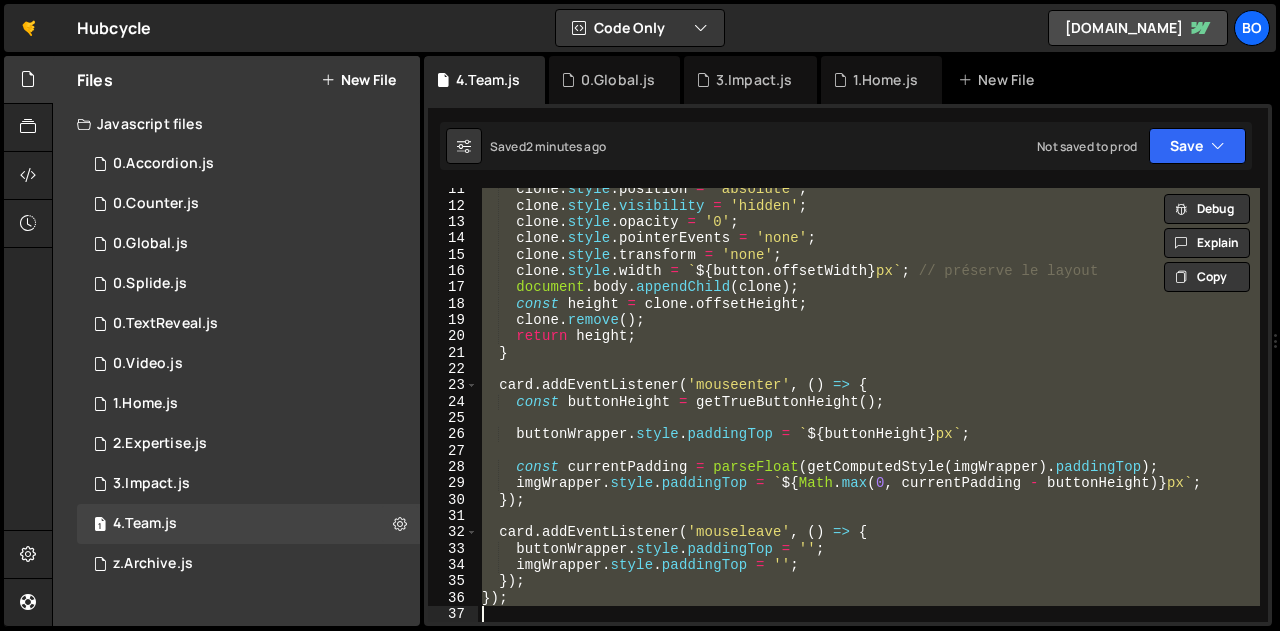 paste 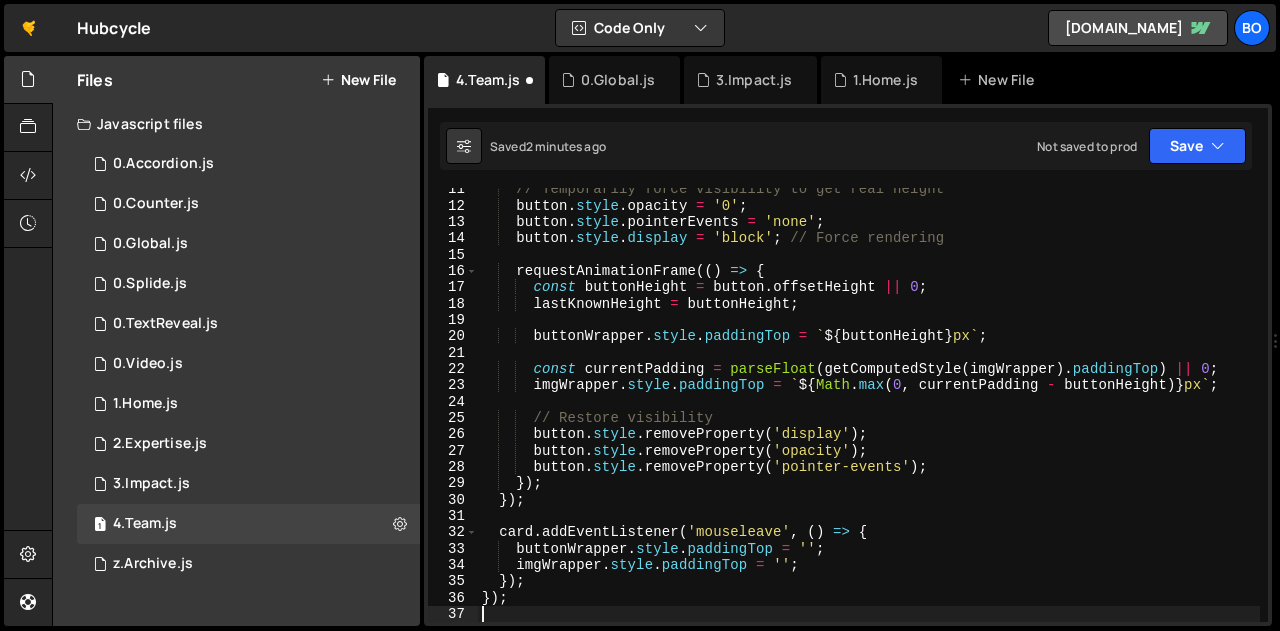 scroll, scrollTop: 0, scrollLeft: 0, axis: both 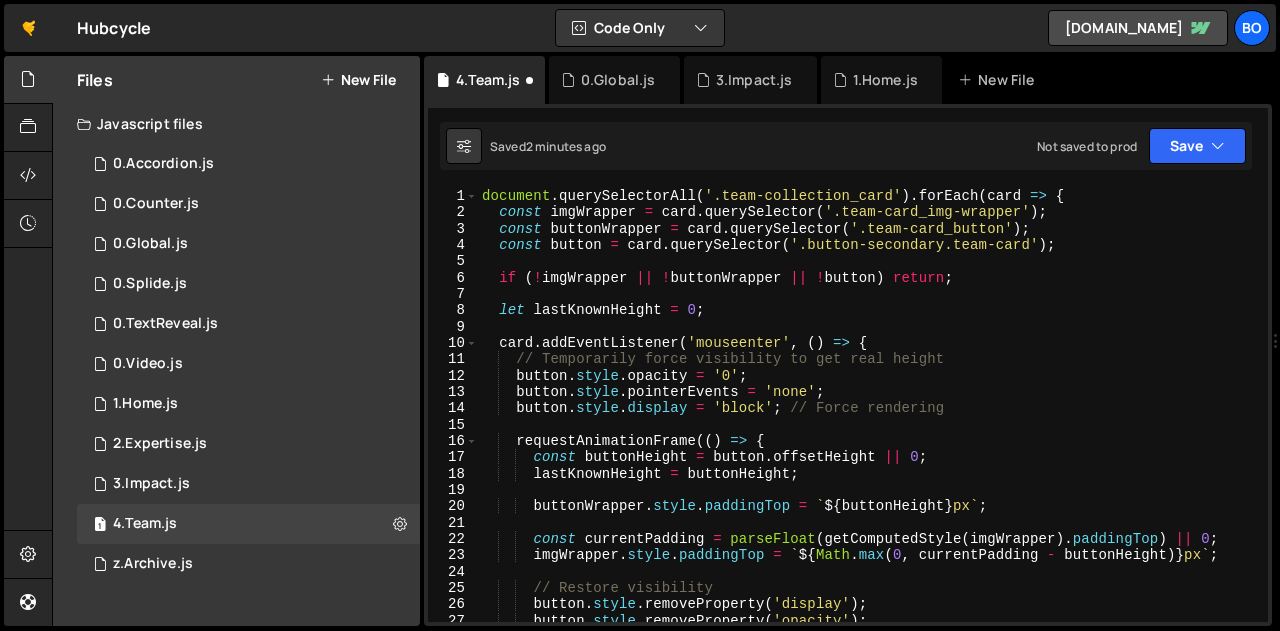 click on "document . querySelectorAll ( '.team-collection_card' ) . forEach ( card   =>   {    const   imgWrapper   =   card . querySelector ( '.team-card_img-wrapper' ) ;    const   buttonWrapper   =   card . querySelector ( '.team-card_button' ) ;    const   button   =   card . querySelector ( '.button-secondary.team-card' ) ;    if   ( ! imgWrapper   ||   ! buttonWrapper   ||   ! button )   return ;    let   lastKnownHeight   =   0 ;    card . addEventListener ( 'mouseenter' ,   ( )   =>   {       // Temporarily force visibility to get real height       button . style . opacity   =   '0' ;       button . style . pointerEvents   =   'none' ;       button . style . display   =   'block' ;   // Force rendering       requestAnimationFrame (( )   =>   {          const   buttonHeight   =   button . offsetHeight   ||   0 ;          lastKnownHeight   =   buttonHeight ;          buttonWrapper . style . paddingTop   =   ` ${ buttonHeight } px ` ;          const   currentPadding   =   parseFloat ( getComputedStyle ( imgWrapper" at bounding box center (869, 421) 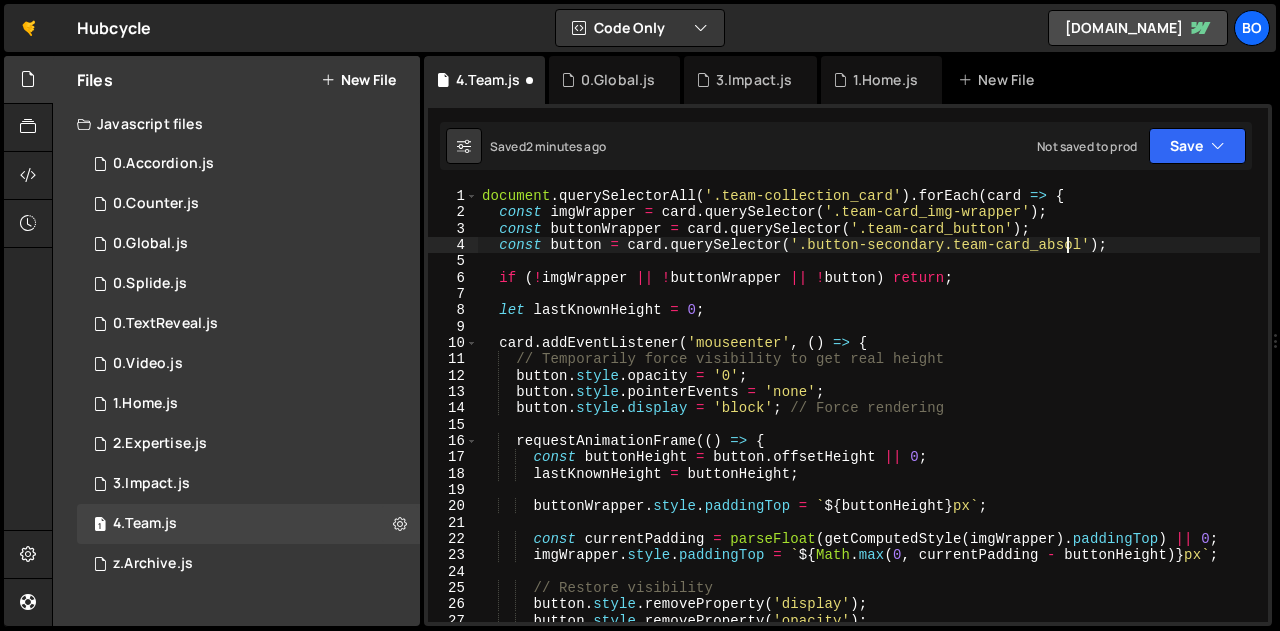 scroll, scrollTop: 0, scrollLeft: 41, axis: horizontal 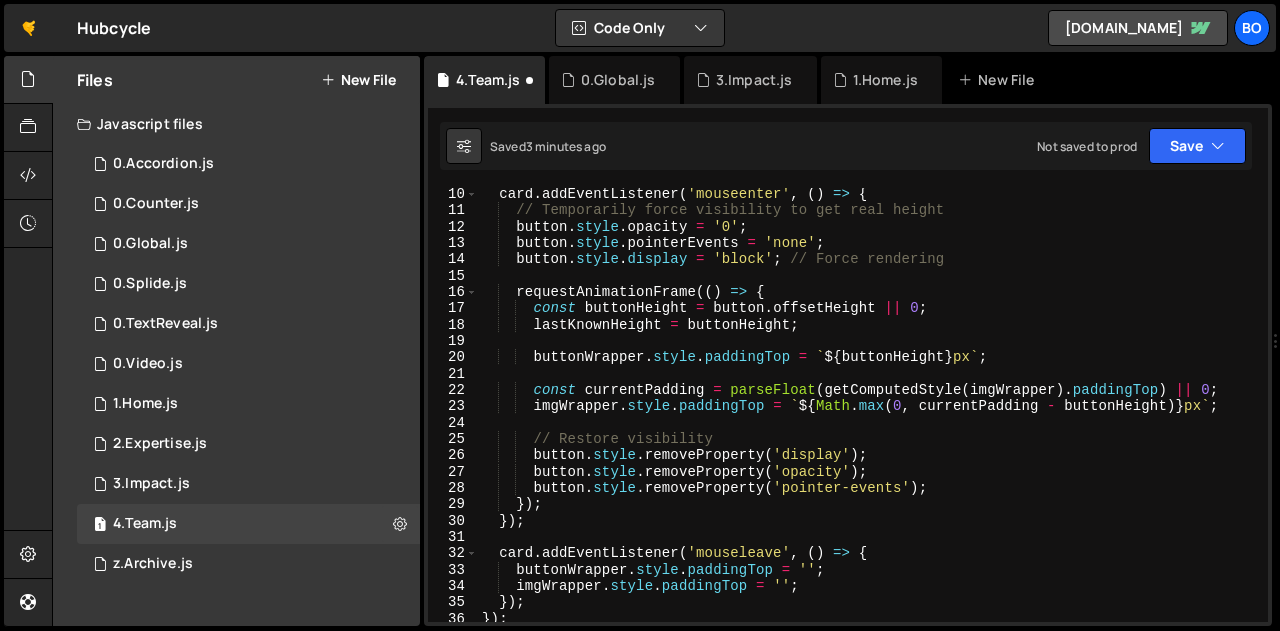 click on "card . addEventListener ( 'mouseenter' ,   ( )   =>   {       // Temporarily force visibility to get real height       button . style . opacity   =   '0' ;       button . style . pointerEvents   =   'none' ;       button . style . display   =   'block' ;   // Force rendering       requestAnimationFrame (( )   =>   {          const   buttonHeight   =   button . offsetHeight   ||   0 ;          lastKnownHeight   =   buttonHeight ;          buttonWrapper . style . paddingTop   =   ` ${ buttonHeight } px ` ;          const   currentPadding   =   parseFloat ( getComputedStyle ( imgWrapper ) . paddingTop )   ||   0 ;          imgWrapper . style . paddingTop   =   ` ${ Math . max ( 0 ,   currentPadding   -   buttonHeight ) } px ` ;          // Restore visibility          button . style . removeProperty ( 'display' ) ;          button . style . removeProperty ( 'opacity' ) ;          button . style . removeProperty ( 'pointer-events' ) ;       }) ;    }) ;    card . addEventListener ( 'mouseleave' ,   ( )   =>   {" at bounding box center (869, 419) 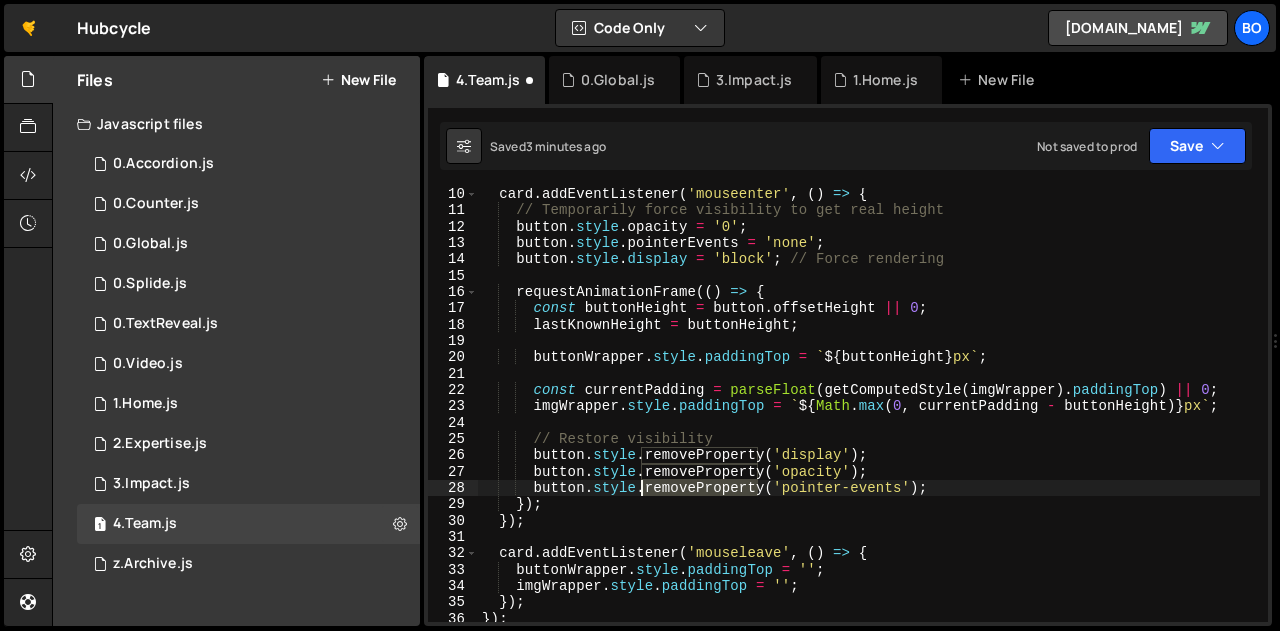 click on "card . addEventListener ( 'mouseenter' ,   ( )   =>   {       // Temporarily force visibility to get real height       button . style . opacity   =   '0' ;       button . style . pointerEvents   =   'none' ;       button . style . display   =   'block' ;   // Force rendering       requestAnimationFrame (( )   =>   {          const   buttonHeight   =   button . offsetHeight   ||   0 ;          lastKnownHeight   =   buttonHeight ;          buttonWrapper . style . paddingTop   =   ` ${ buttonHeight } px ` ;          const   currentPadding   =   parseFloat ( getComputedStyle ( imgWrapper ) . paddingTop )   ||   0 ;          imgWrapper . style . paddingTop   =   ` ${ Math . max ( 0 ,   currentPadding   -   buttonHeight ) } px ` ;          // Restore visibility          button . style . removeProperty ( 'display' ) ;          button . style . removeProperty ( 'opacity' ) ;          button . style . removeProperty ( 'pointer-events' ) ;       }) ;    }) ;    card . addEventListener ( 'mouseleave' ,   ( )   =>   {" at bounding box center [869, 419] 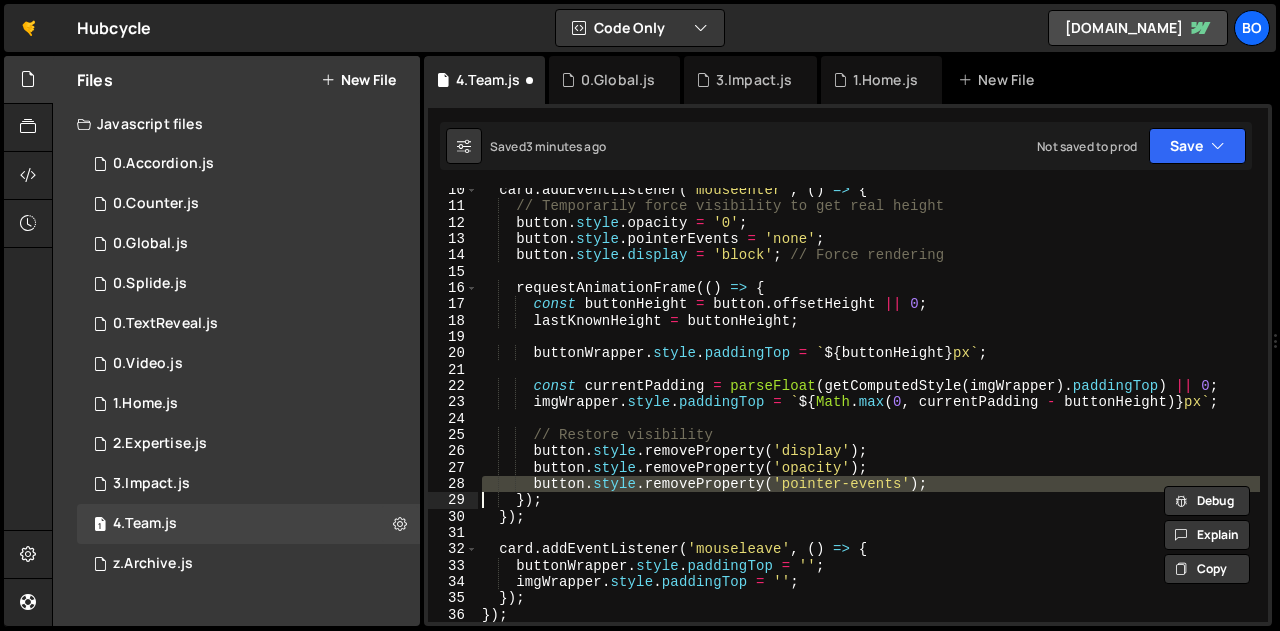 scroll, scrollTop: 154, scrollLeft: 0, axis: vertical 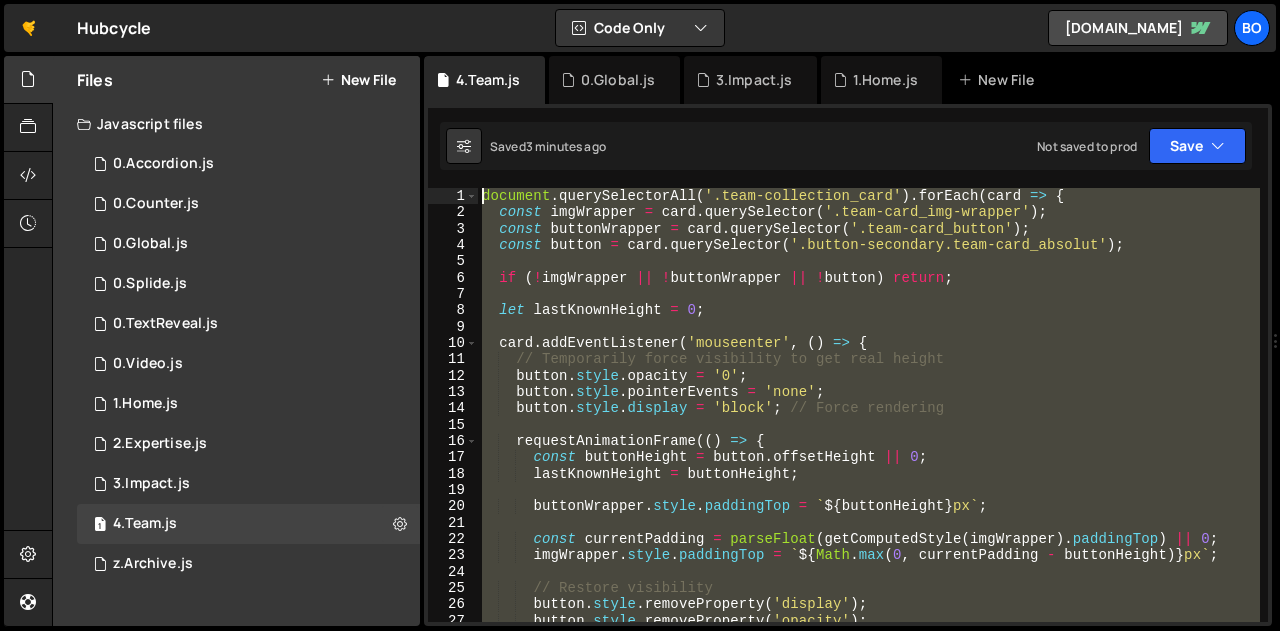 drag, startPoint x: 399, startPoint y: 411, endPoint x: 322, endPoint y: 78, distance: 341.78647 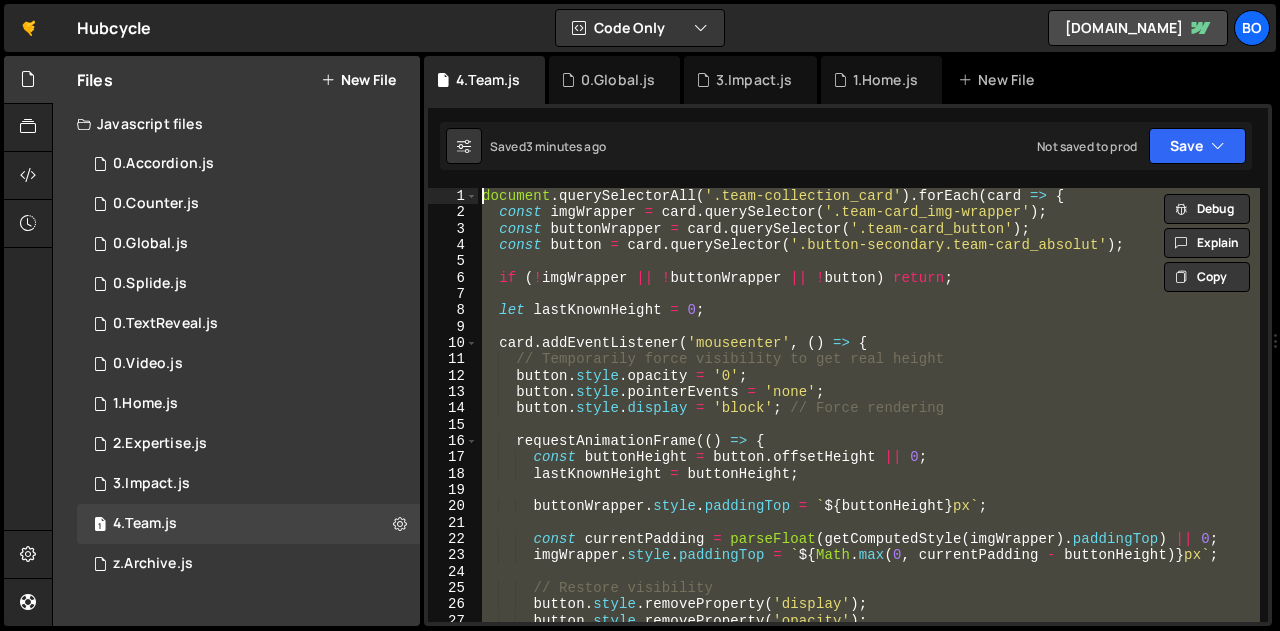 paste 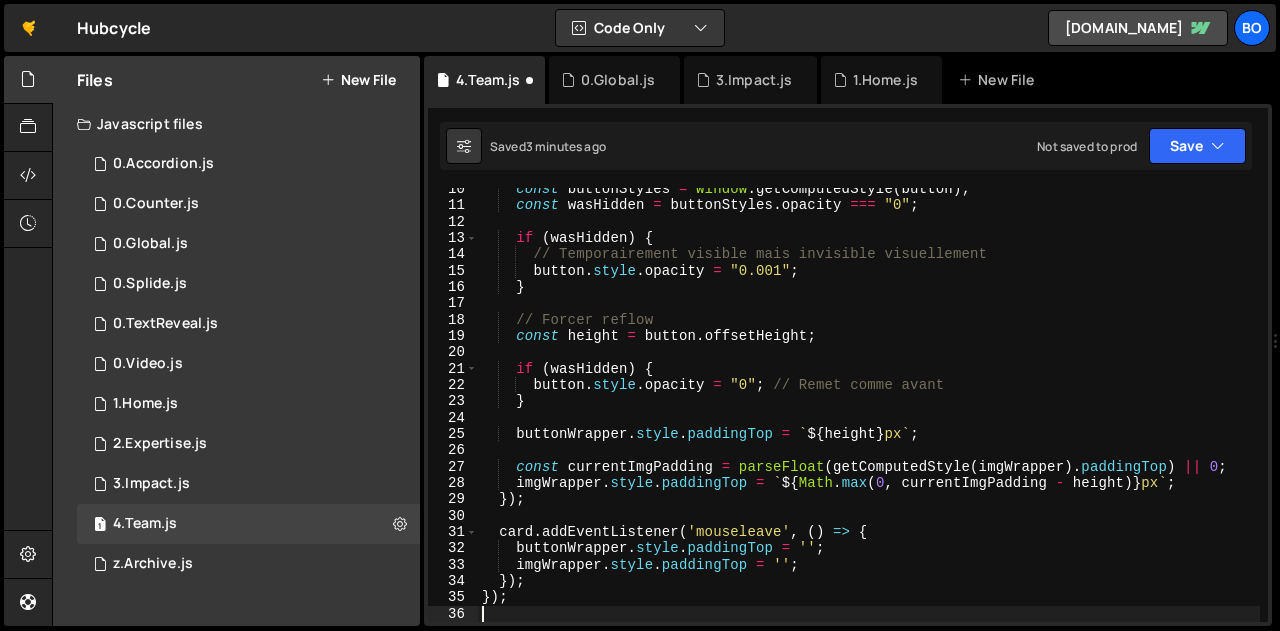 scroll, scrollTop: 0, scrollLeft: 0, axis: both 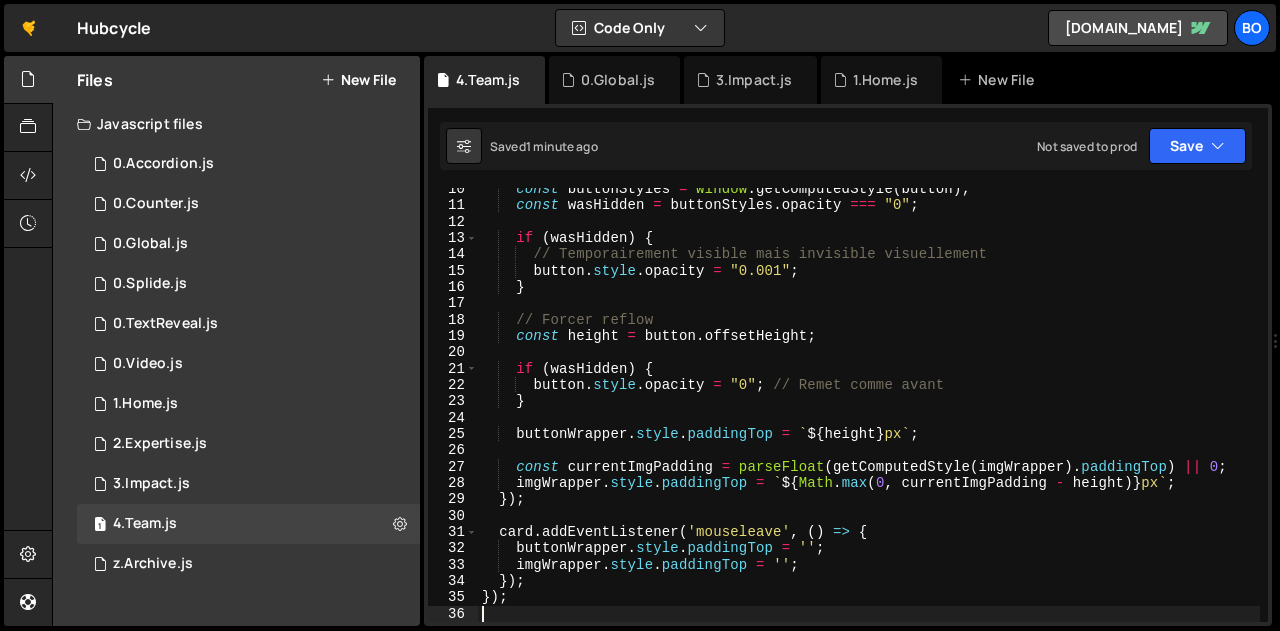 type on "});" 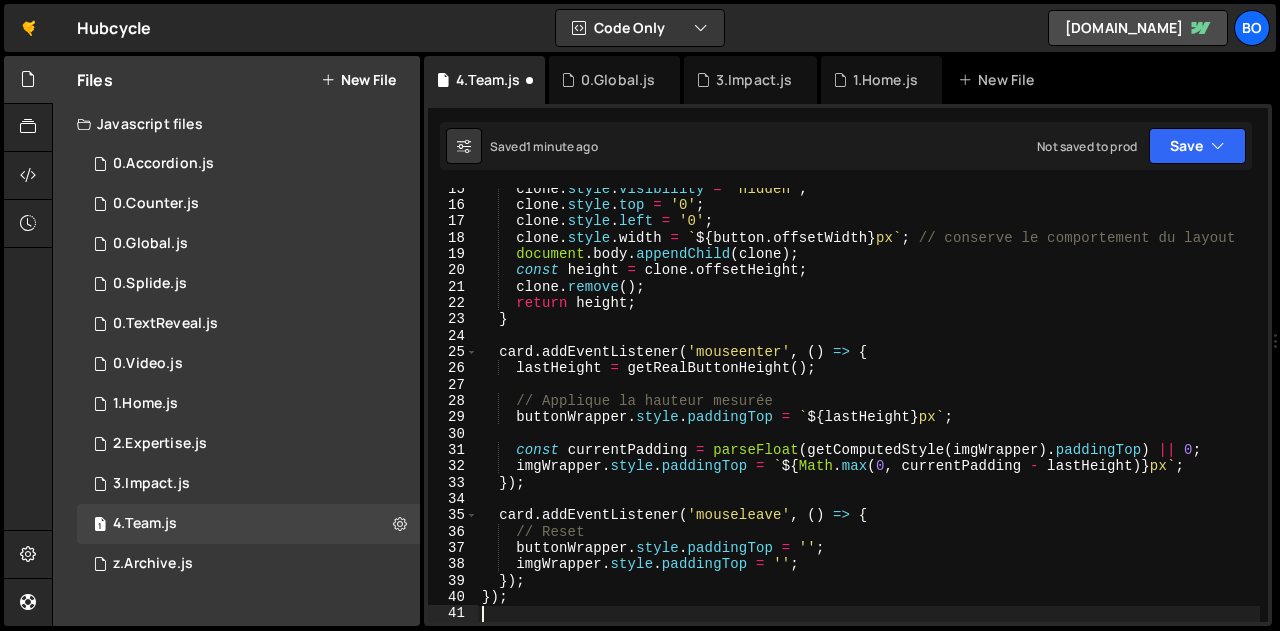 scroll, scrollTop: 235, scrollLeft: 0, axis: vertical 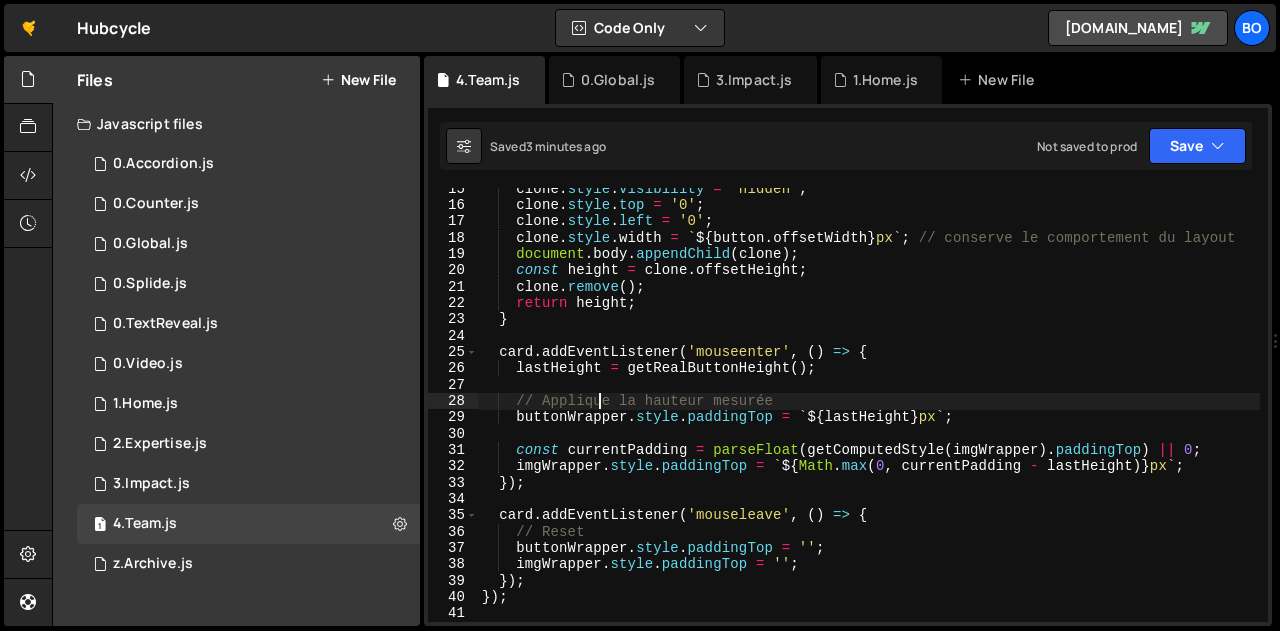 click on "clone . style . visibility   =   'hidden' ;       clone . style . top   =   '0' ;       clone . style . left   =   '0' ;       clone . style . width   =   ` ${ button . offsetWidth } px ` ;   // conserve le comportement du layout       document . body . appendChild ( clone ) ;       const   height   =   clone . offsetHeight ;       clone . remove ( ) ;       return   height ;    }    card . addEventListener ( 'mouseenter' ,   ( )   =>   {       lastHeight   =   getRealButtonHeight ( ) ;       // Applique la hauteur mesurée       buttonWrapper . style . paddingTop   =   ` ${ lastHeight } px ` ;       const   currentPadding   =   parseFloat ( getComputedStyle ( imgWrapper ) . paddingTop )   ||   0 ;       imgWrapper . style . paddingTop   =   ` ${ Math . max ( 0 ,   currentPadding   -   lastHeight ) } px ` ;    }) ;    card . addEventListener ( 'mouseleave' ,   ( )   =>   {       // Reset       buttonWrapper . style . paddingTop   =   '' ;       imgWrapper . style . paddingTop   =   '' ;    }) ; }) ;" at bounding box center [869, 414] 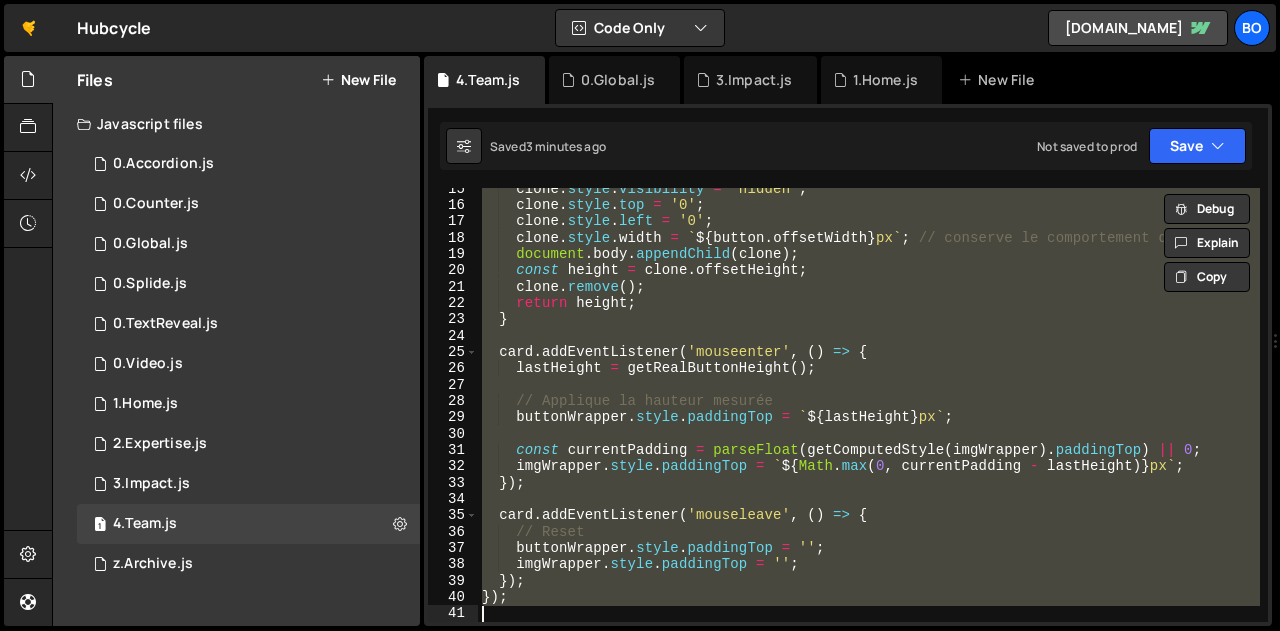 type 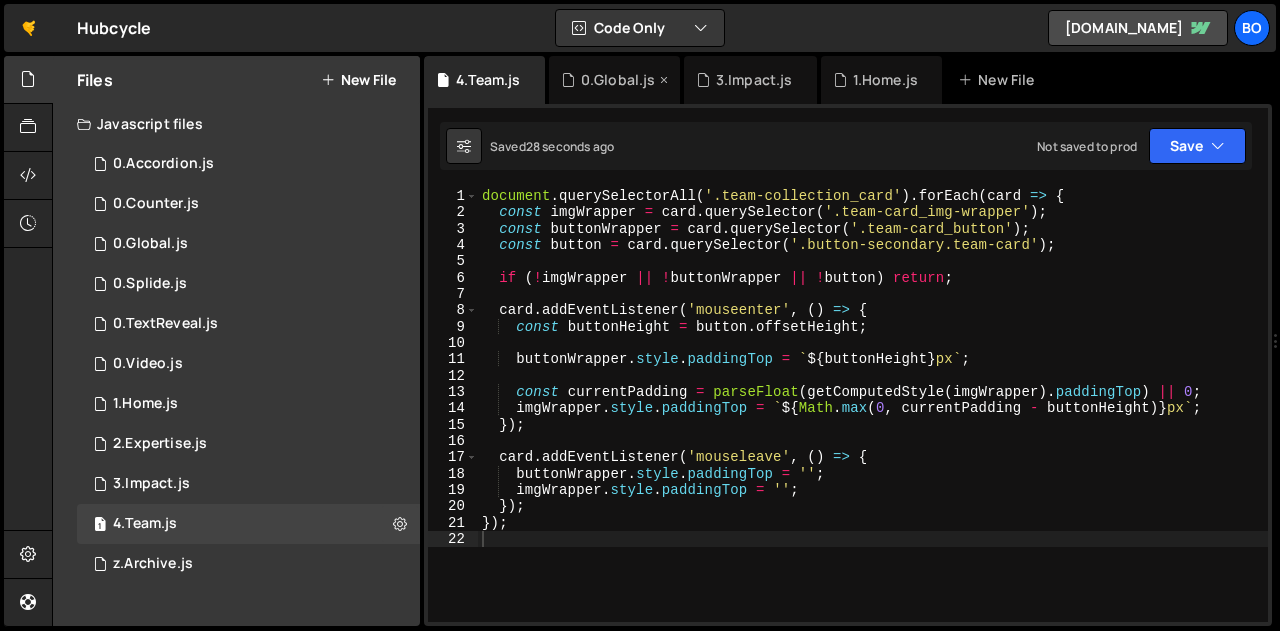 click on "0.Global.js" at bounding box center (618, 80) 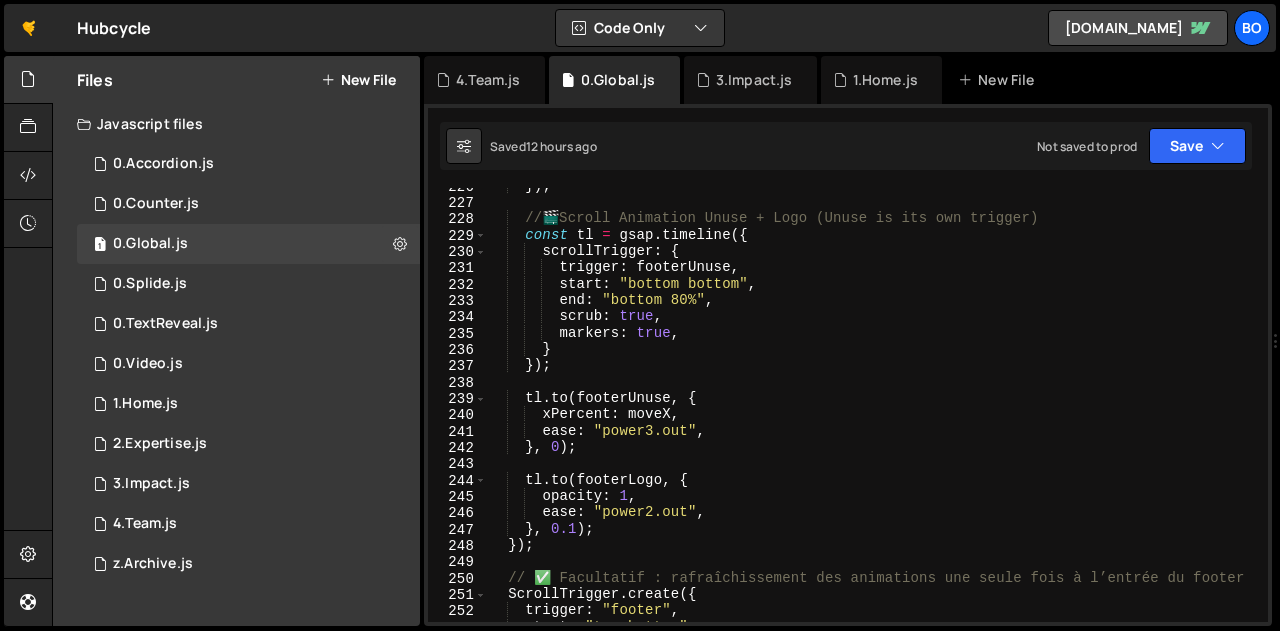 scroll, scrollTop: 3716, scrollLeft: 0, axis: vertical 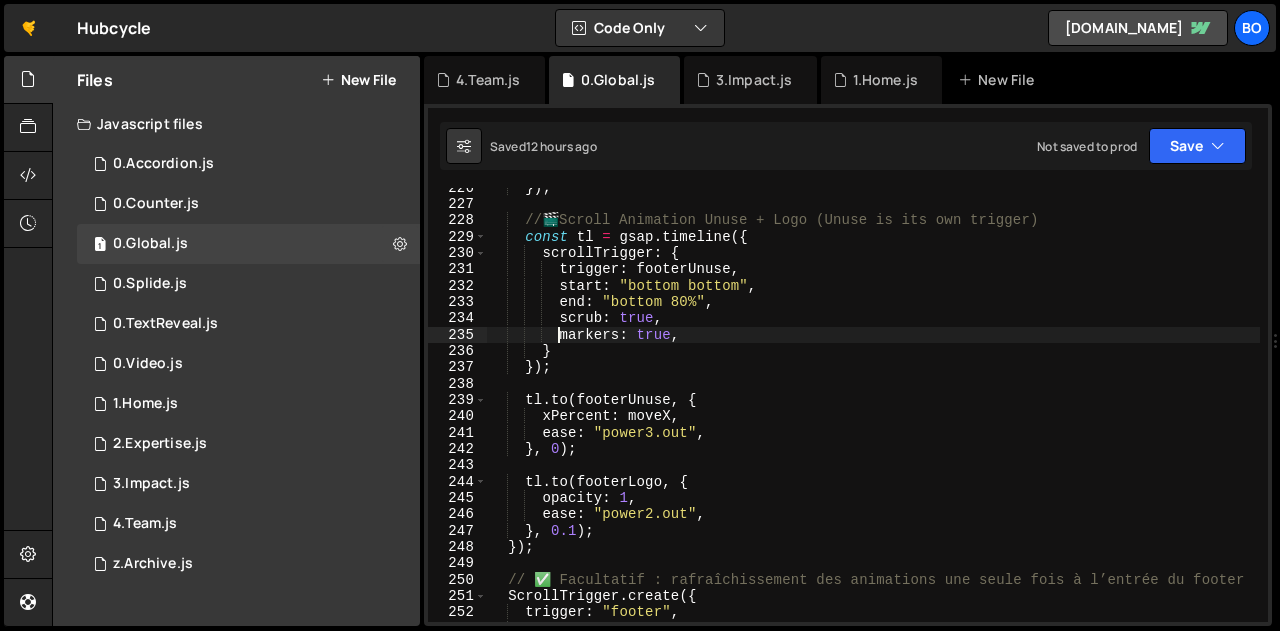click on "}) ;       //  🎬  Scroll Animation Unuse + Logo (Unuse is its own trigger)       const   tl   =   gsap . timeline ({          scrollTrigger :   {             trigger :   footerUnuse ,             start :   "bottom bottom" ,             end :   "bottom 80%" ,             scrub :   true ,             markers :   true ,          }       }) ;       tl . to ( footerUnuse ,   {          xPercent :   moveX ,          ease :   "power3.out" ,       } ,   0 ) ;       tl . to ( footerLogo ,   {          opacity :   1 ,          ease :   "power2.out" ,       } ,   0.1 ) ;    }) ;    // ✅ Facultatif : rafraîchissement des animations une seule fois à l’entrée du footer    ScrollTrigger . create ({       trigger :   "footer" ,       start :   "top bottom" ," at bounding box center (873, 413) 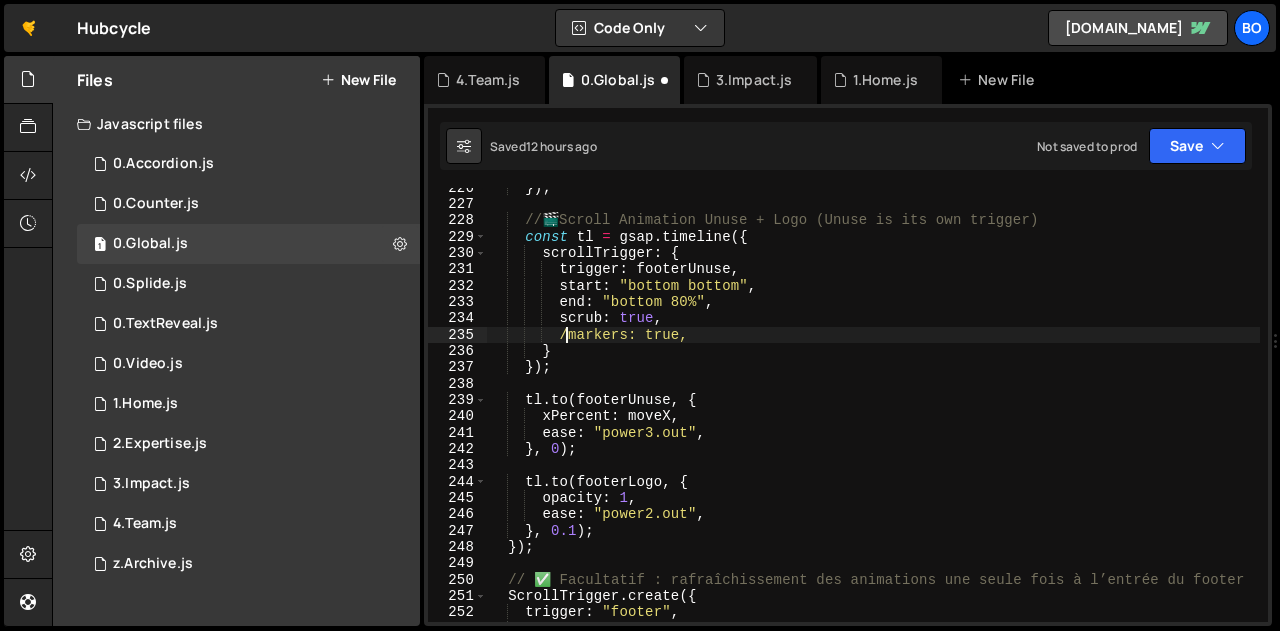scroll, scrollTop: 0, scrollLeft: 5, axis: horizontal 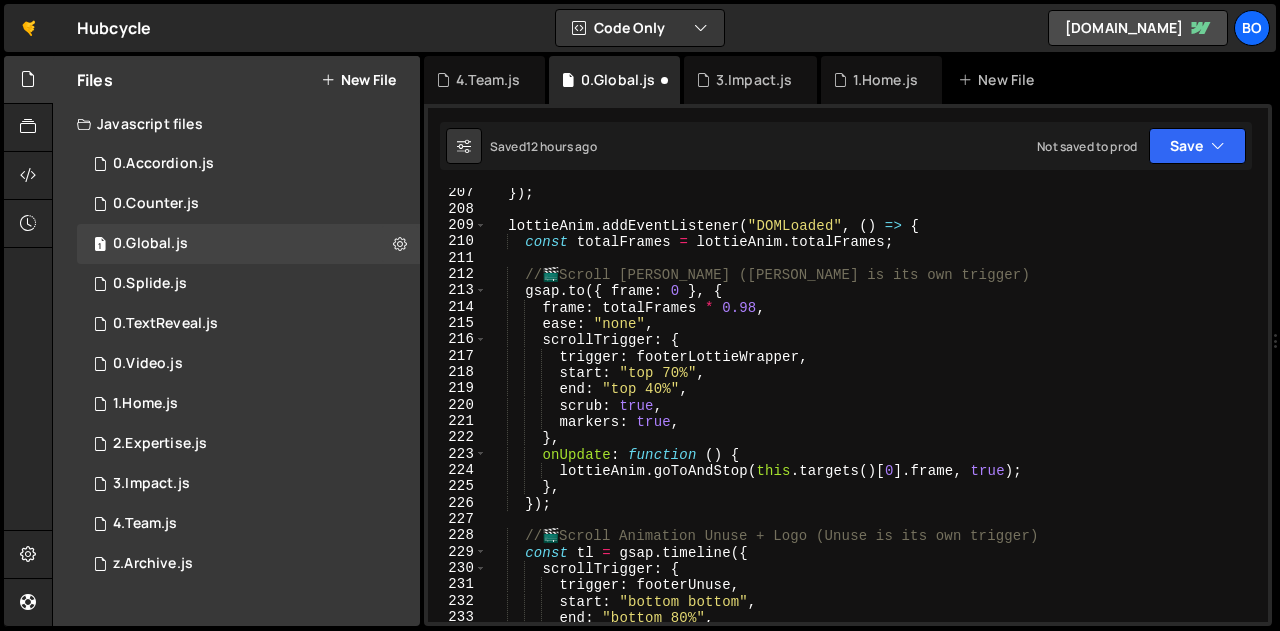 click on "}) ;    lottieAnim . addEventListener ( "DOMLoaded" ,   ( )   =>   {       const   totalFrames   =   lottieAnim . totalFrames ;       //  🎬  Scroll [PERSON_NAME] ([PERSON_NAME] is its own trigger)       gsap . to ({   frame :   0   } ,   {          frame :   totalFrames   *   0.98 ,          ease :   "none" ,          scrollTrigger :   {             trigger :   footerLottieWrapper ,             start :   "top 70%" ,             end :   "top 40%" ,             scrub :   true ,             markers :   true ,          } ,          onUpdate :   function   ( )   {             lottieAnim . goToAndStop ( this . targets ( ) [ 0 ] . frame ,   true ) ;          } ,       }) ;       //  🎬  Scroll Animation Unuse + Logo (Unuse is its own trigger)       const   tl   =   gsap . timeline ({          scrollTrigger :   {             trigger :   footerUnuse ,             start :   "bottom bottom" ,             end :   "bottom 80%" ,             scrub :   true ," at bounding box center [873, 418] 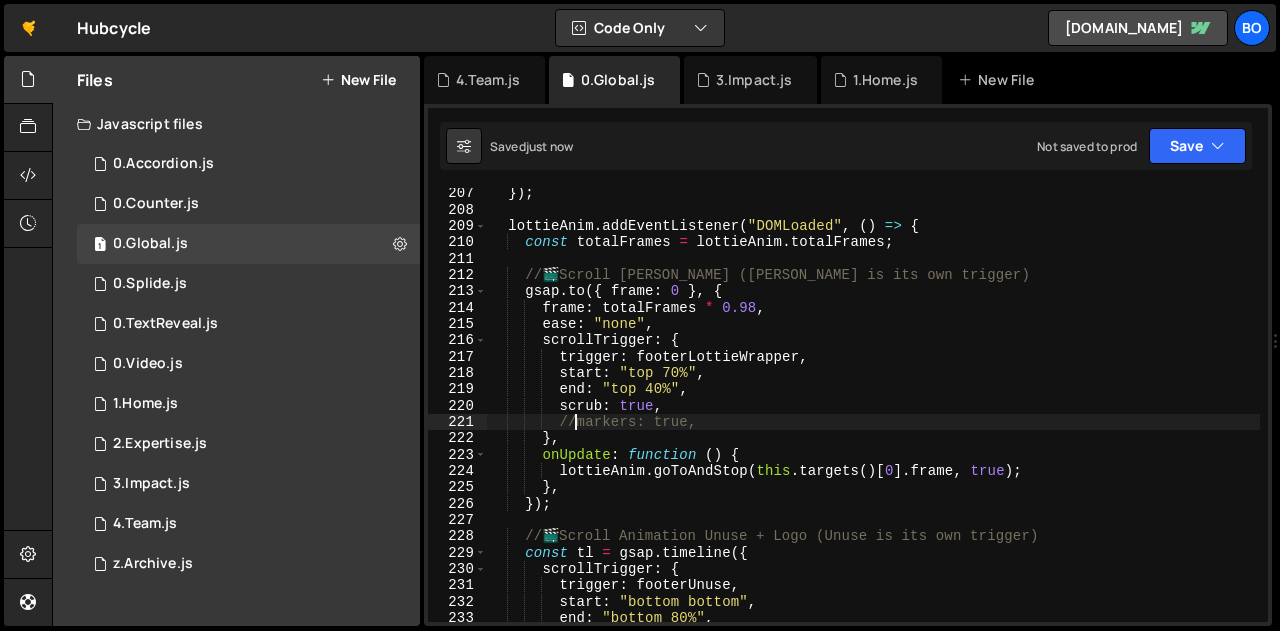 type on "//markers: true," 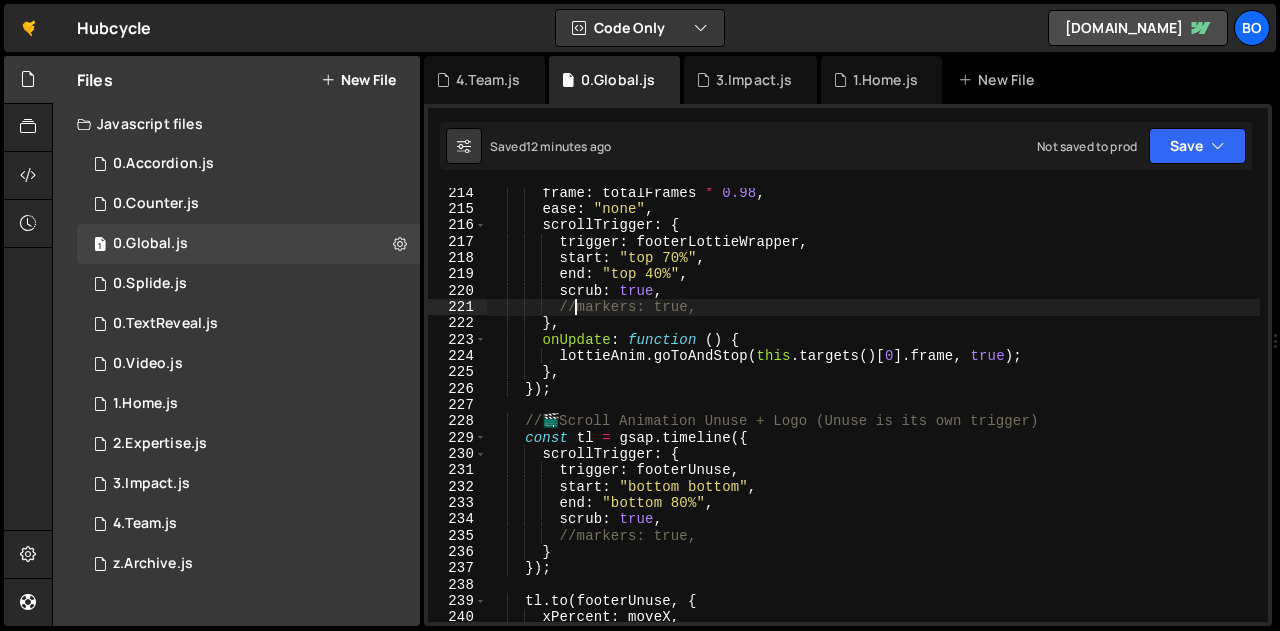 scroll, scrollTop: 3515, scrollLeft: 0, axis: vertical 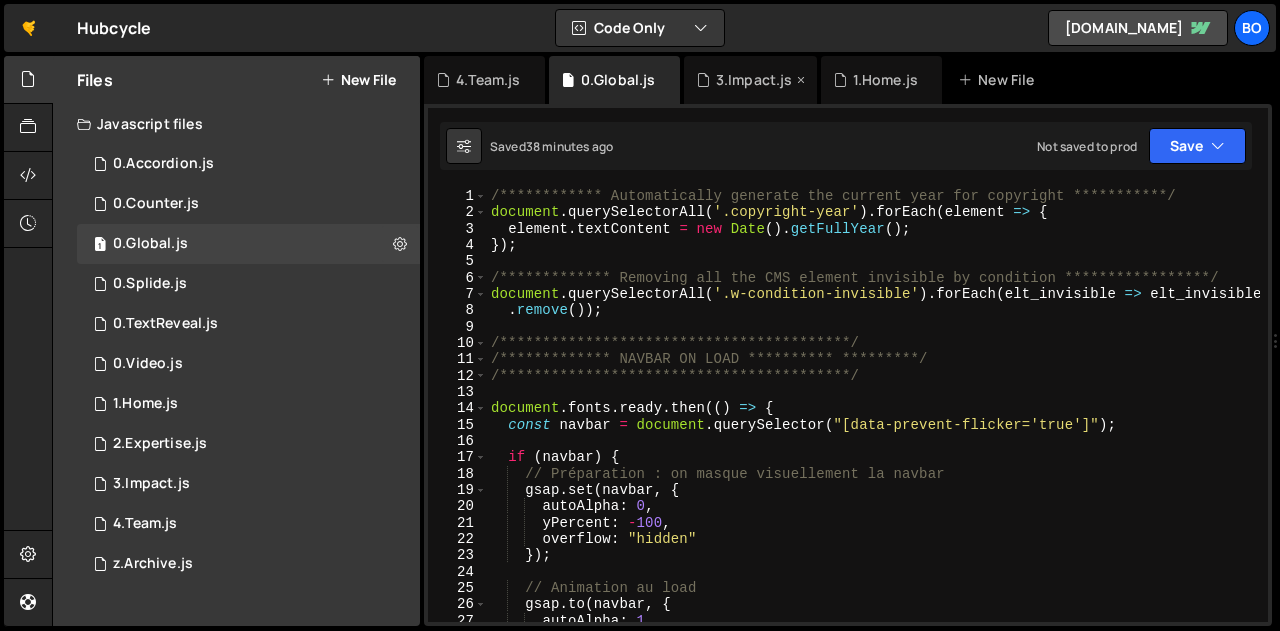 click on "3.Impact.js" at bounding box center [754, 80] 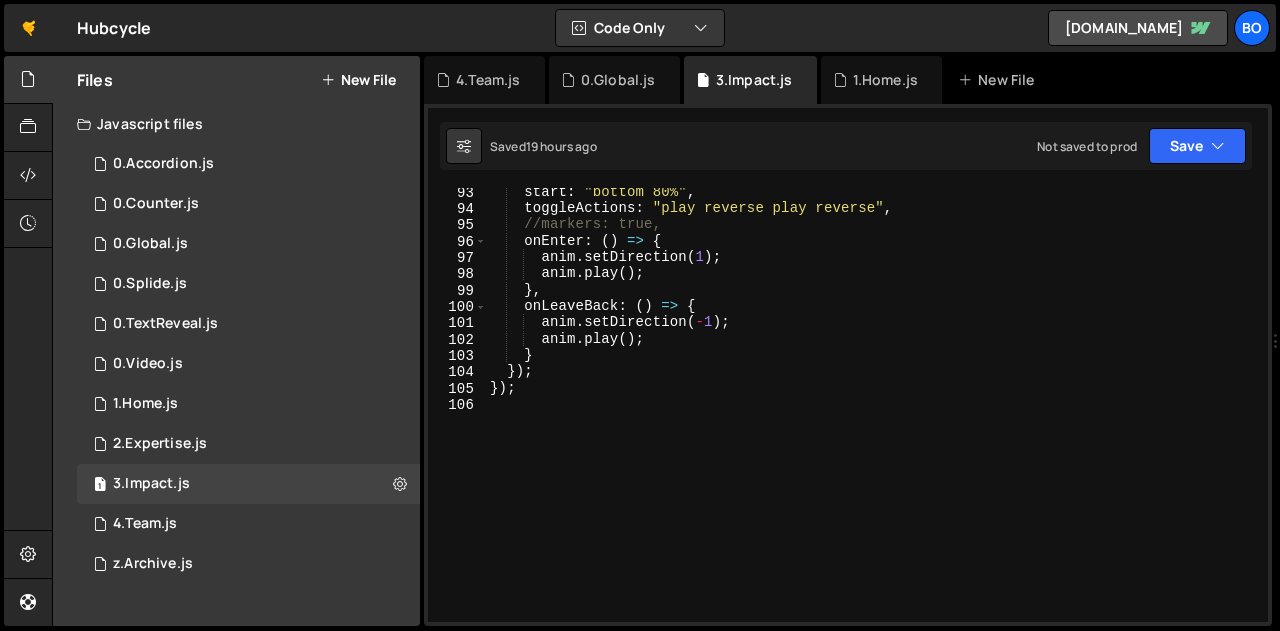scroll, scrollTop: 1506, scrollLeft: 0, axis: vertical 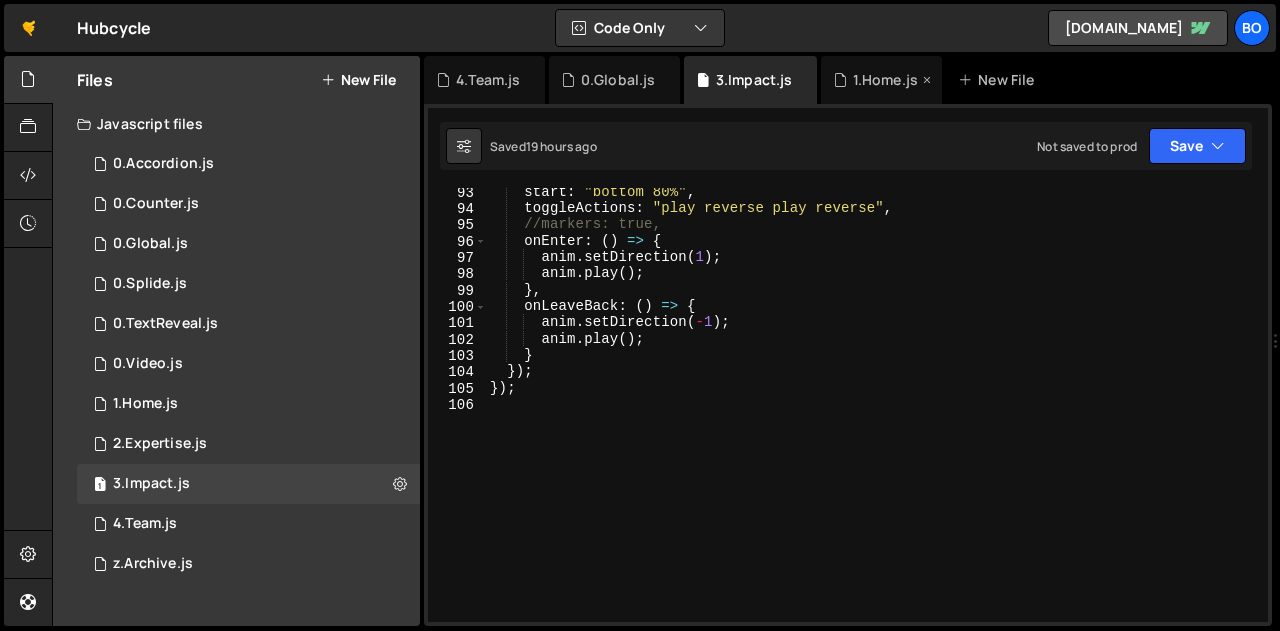 click on "1.Home.js" at bounding box center (885, 80) 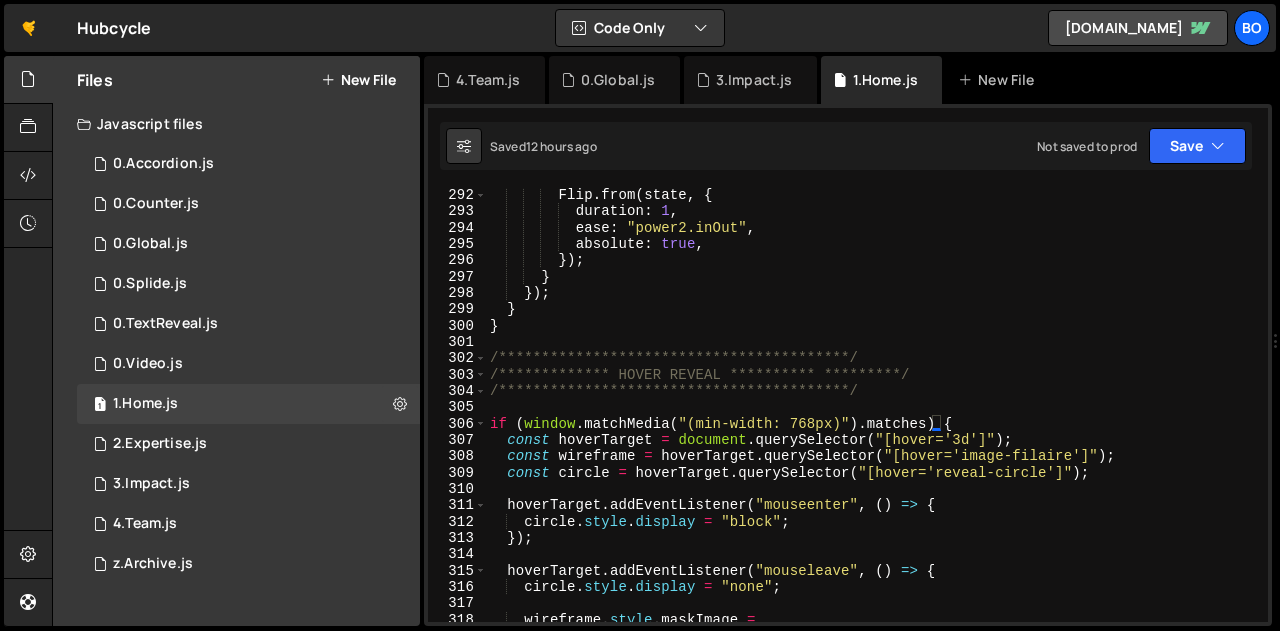 scroll, scrollTop: 4754, scrollLeft: 0, axis: vertical 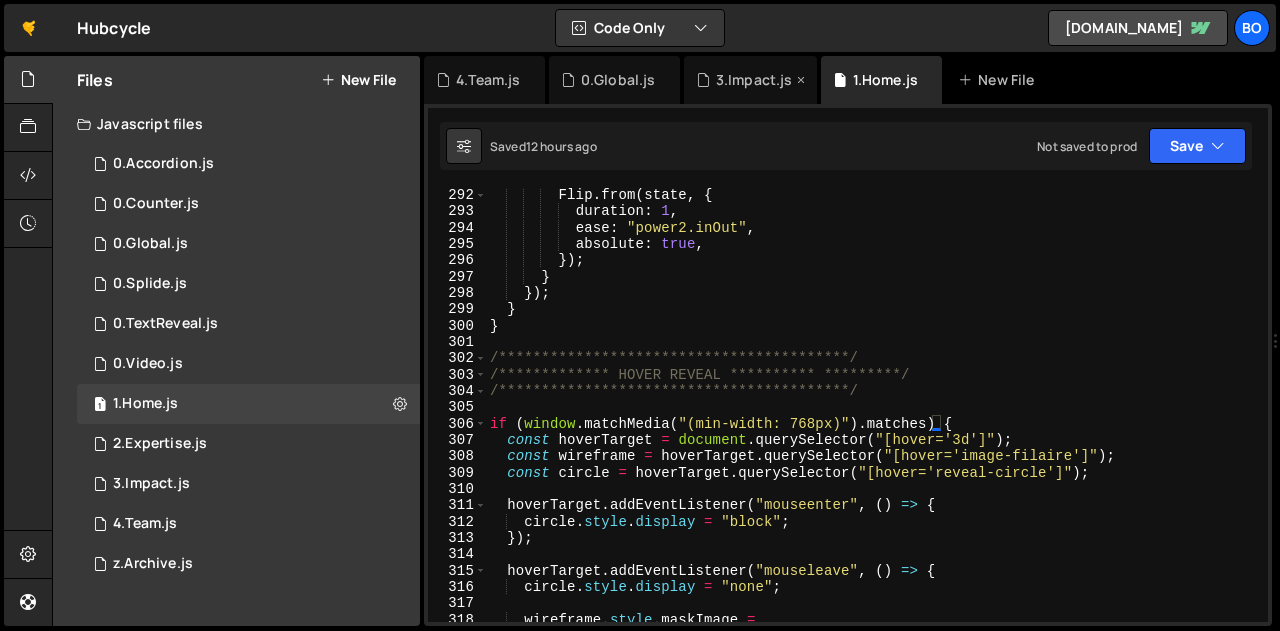 click on "3.Impact.js" at bounding box center (754, 80) 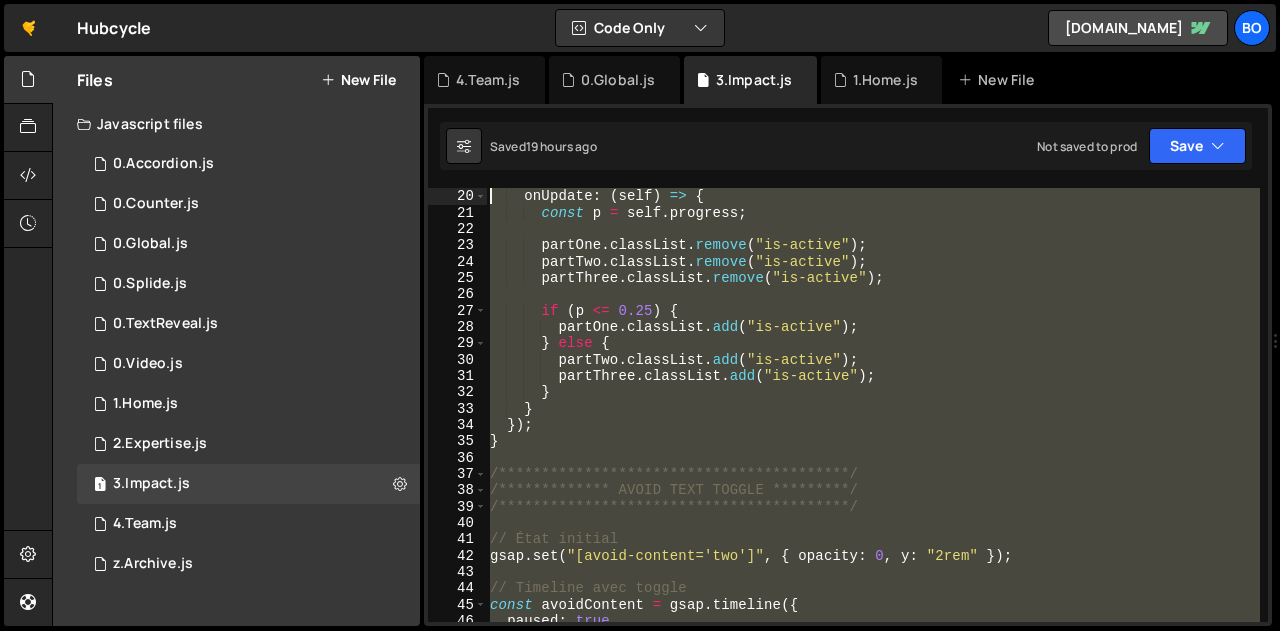 scroll, scrollTop: 0, scrollLeft: 0, axis: both 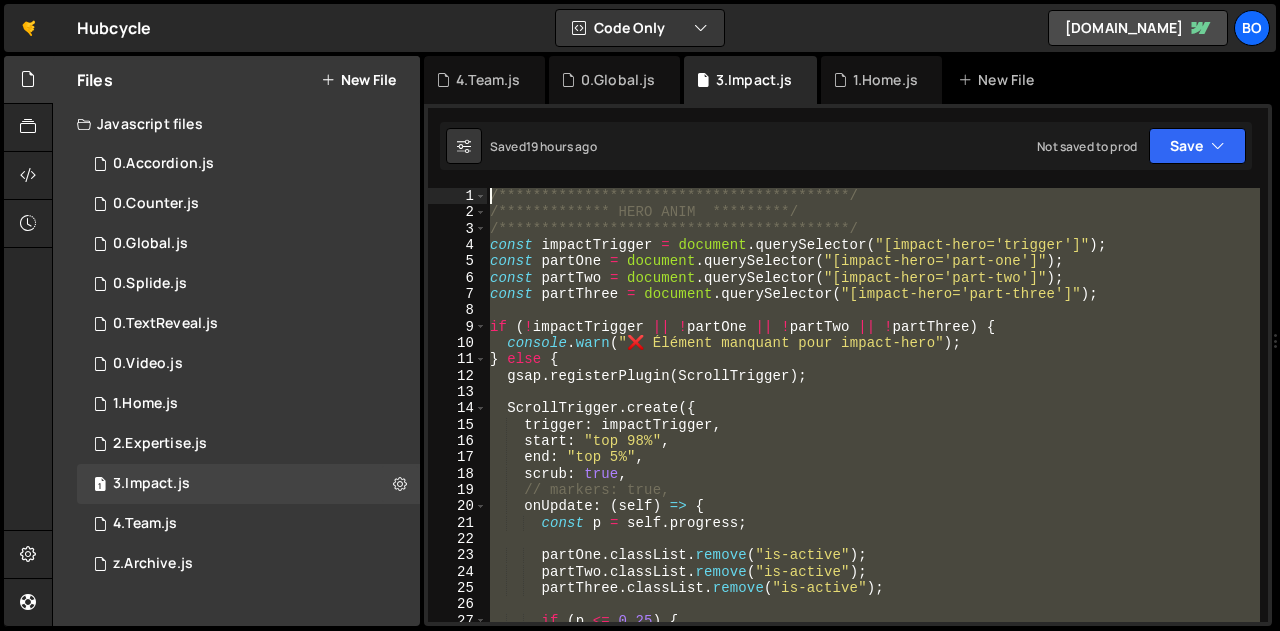 drag, startPoint x: 548, startPoint y: 403, endPoint x: 435, endPoint y: 110, distance: 314.03503 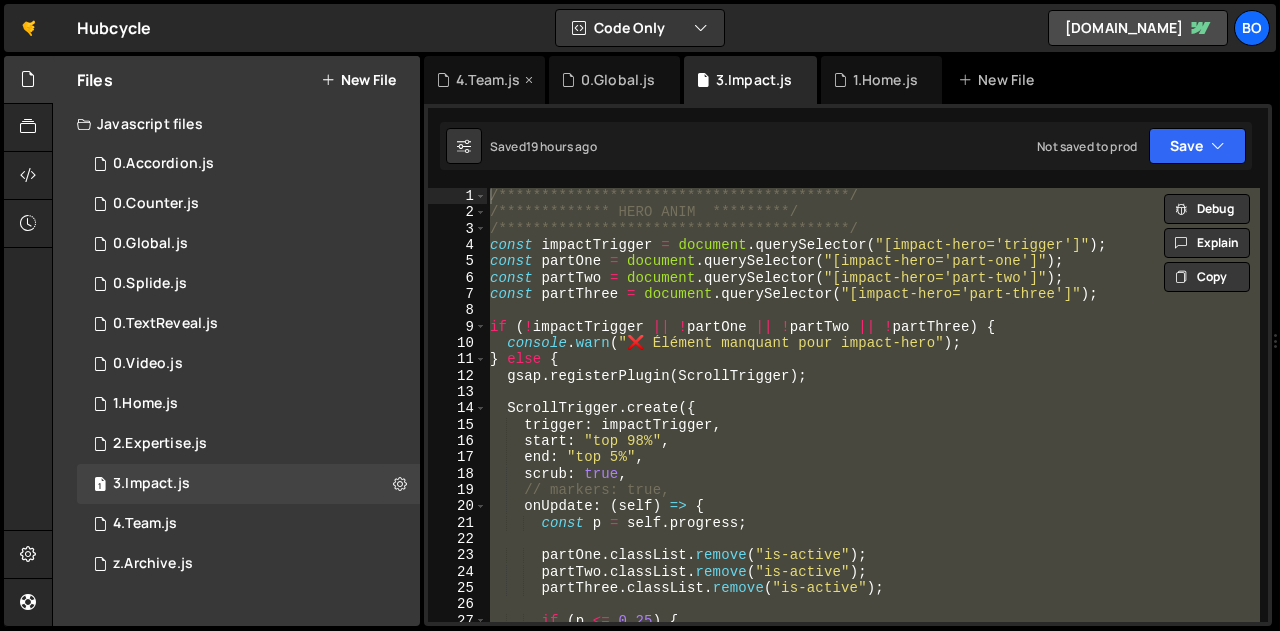 click on "4.Team.js" at bounding box center [488, 80] 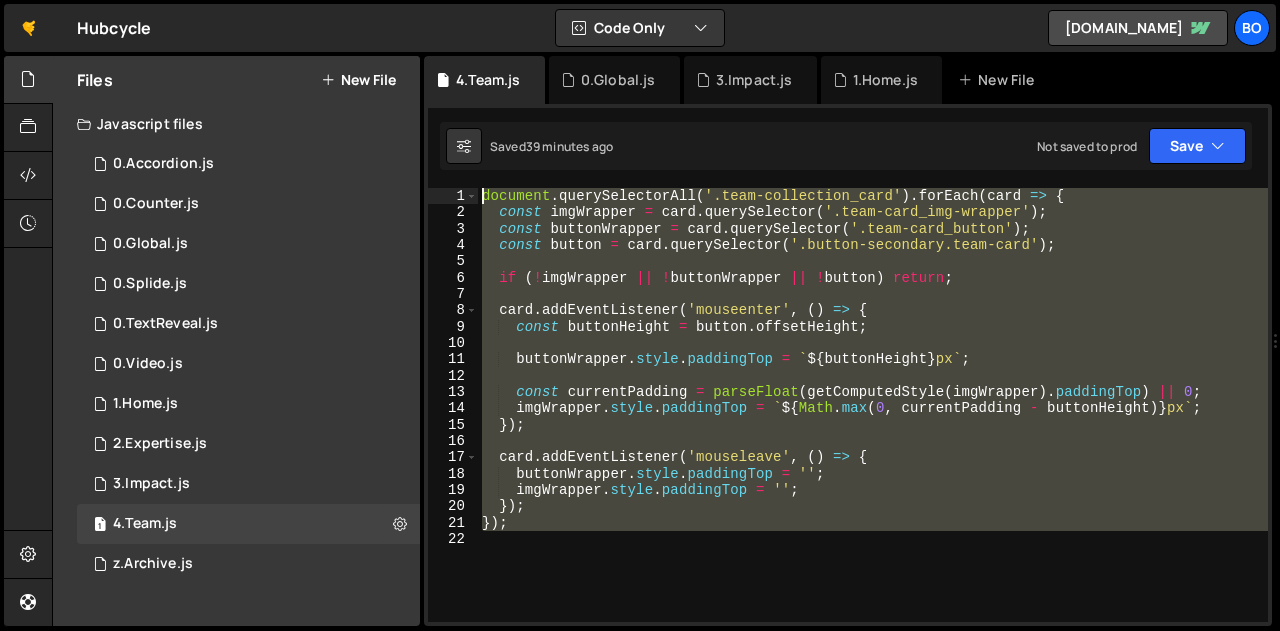 drag, startPoint x: 548, startPoint y: 532, endPoint x: 420, endPoint y: 129, distance: 422.8392 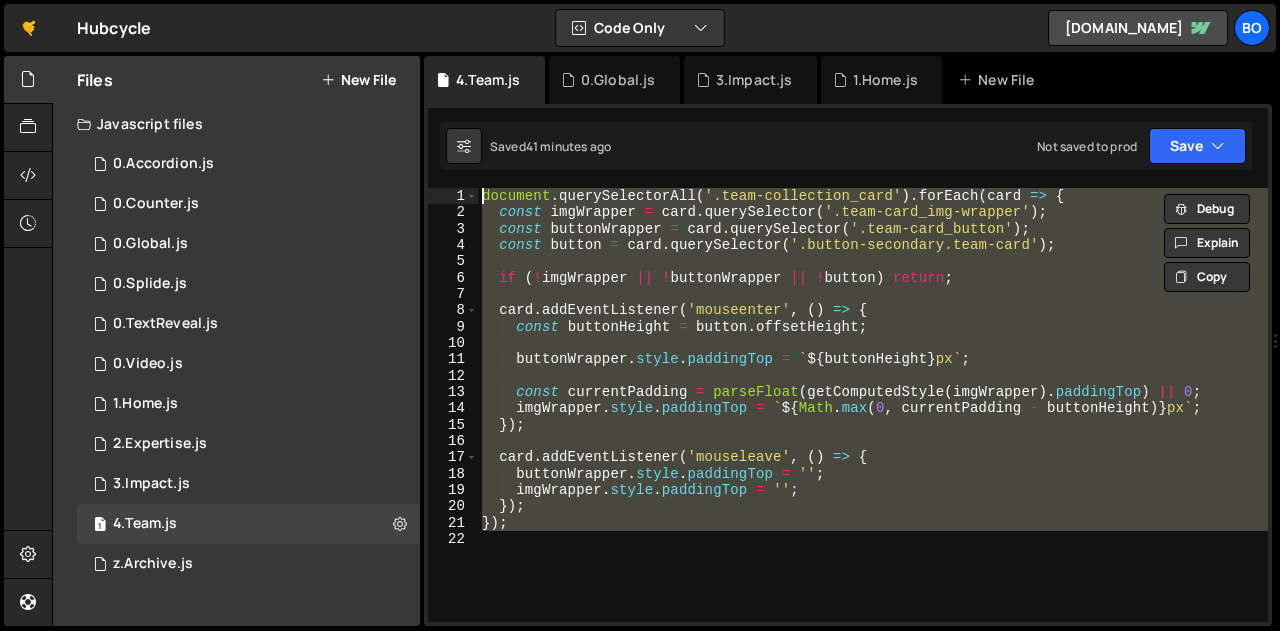 paste 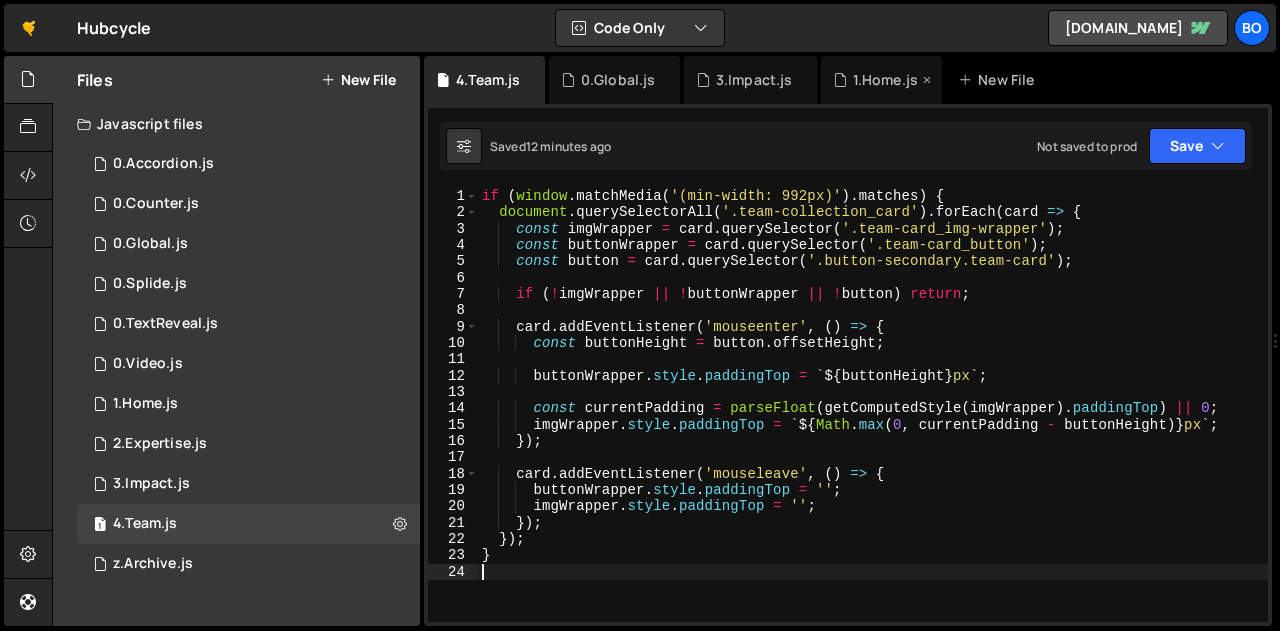 drag, startPoint x: 855, startPoint y: 78, endPoint x: 843, endPoint y: 87, distance: 15 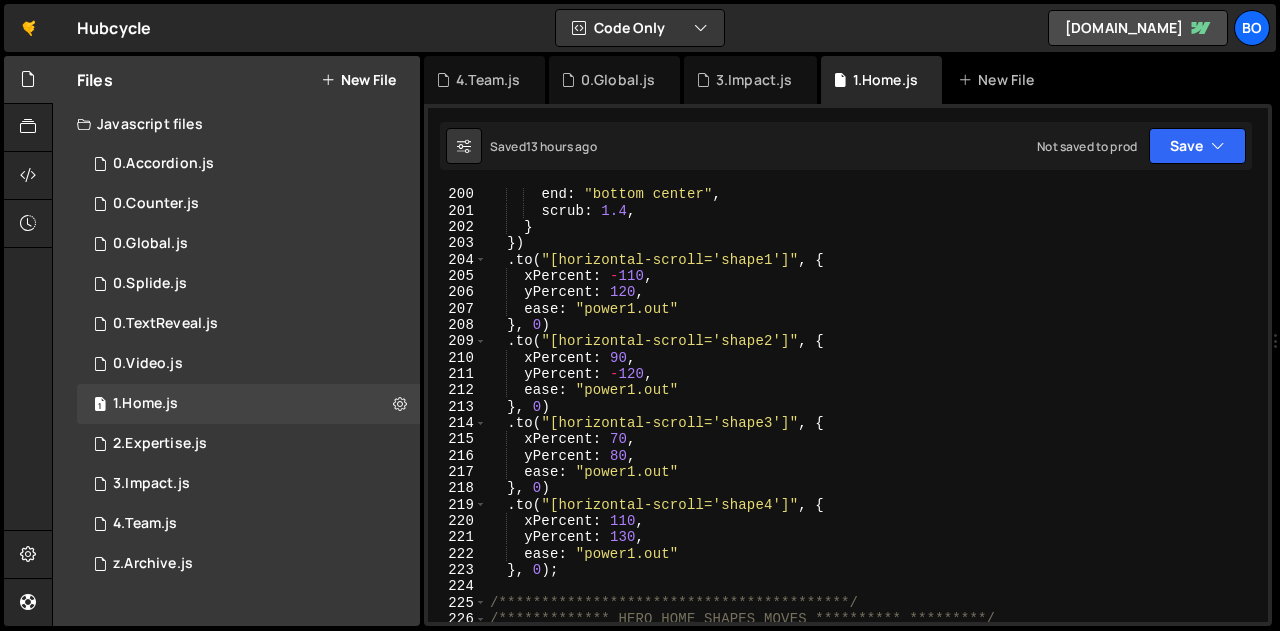 scroll, scrollTop: 3251, scrollLeft: 0, axis: vertical 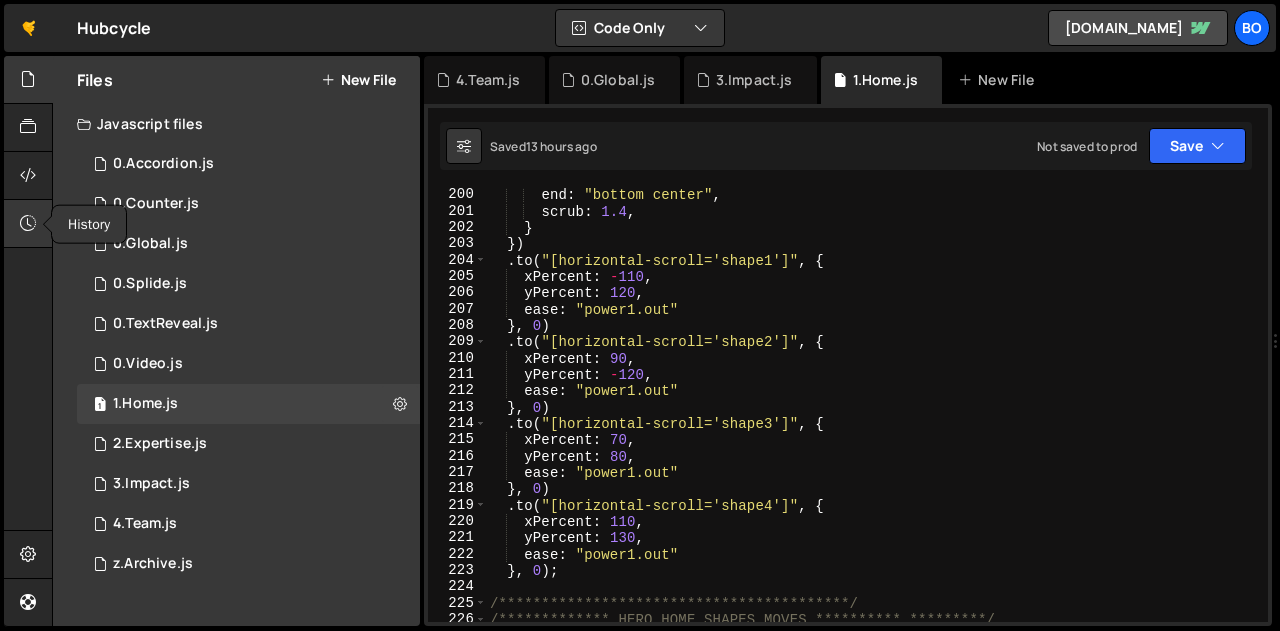 click at bounding box center (28, 223) 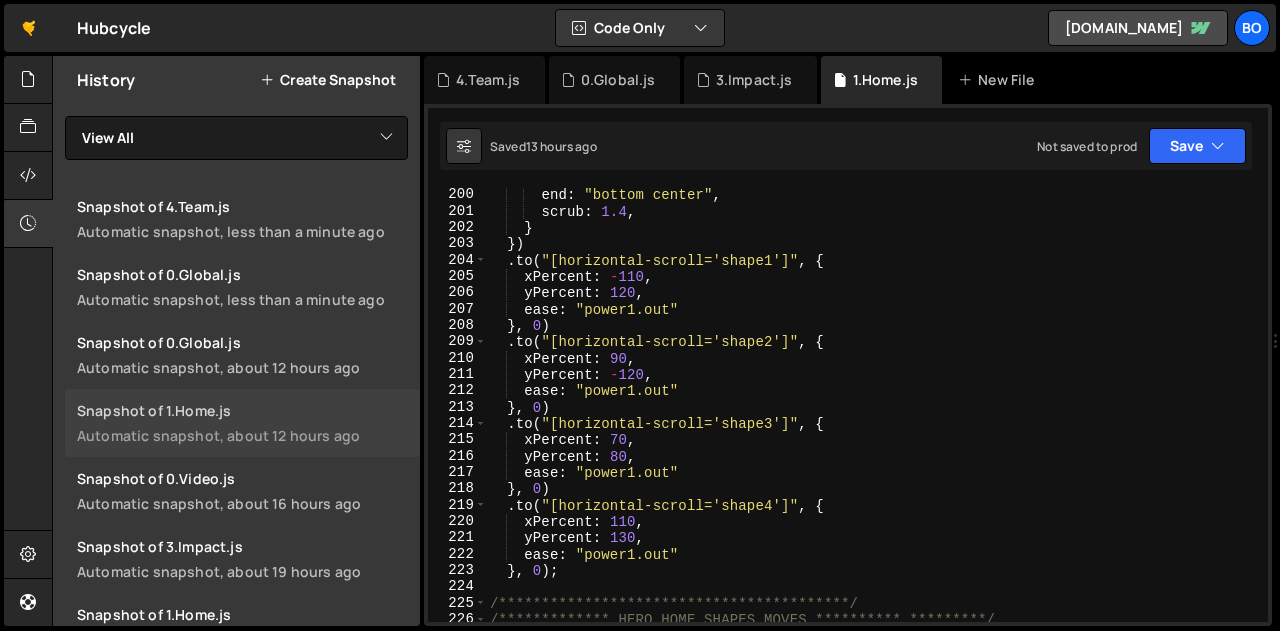click on "Automatic snapshot,
about 12 hours ago" at bounding box center (242, 435) 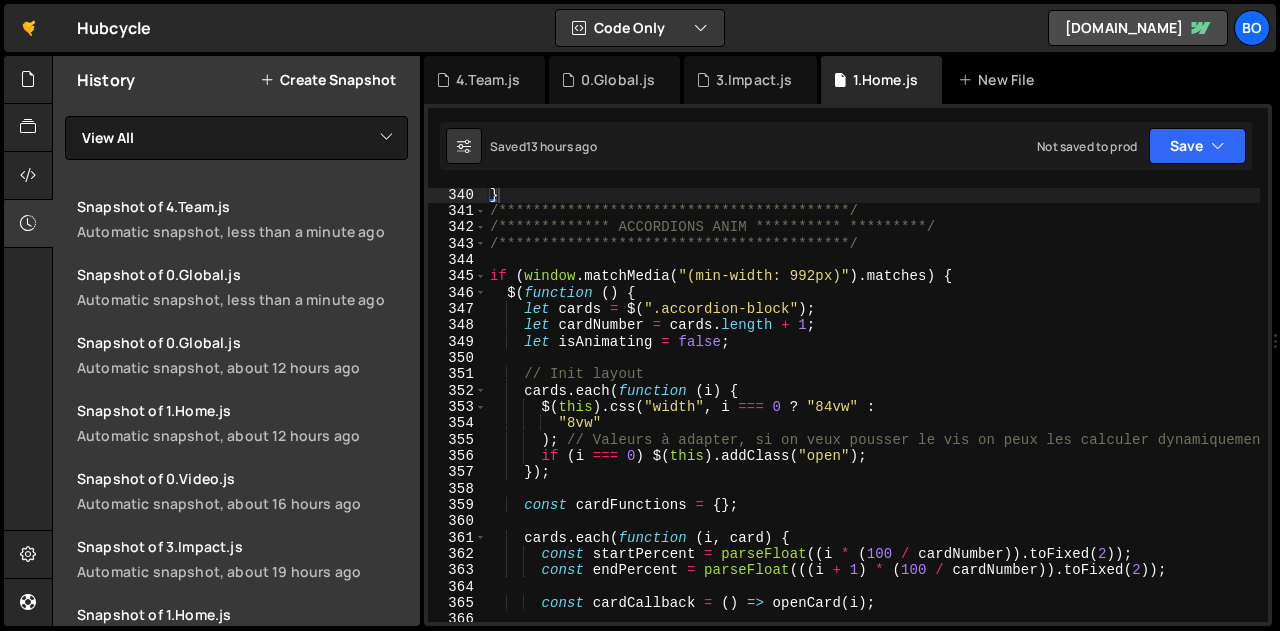 scroll, scrollTop: 5571, scrollLeft: 0, axis: vertical 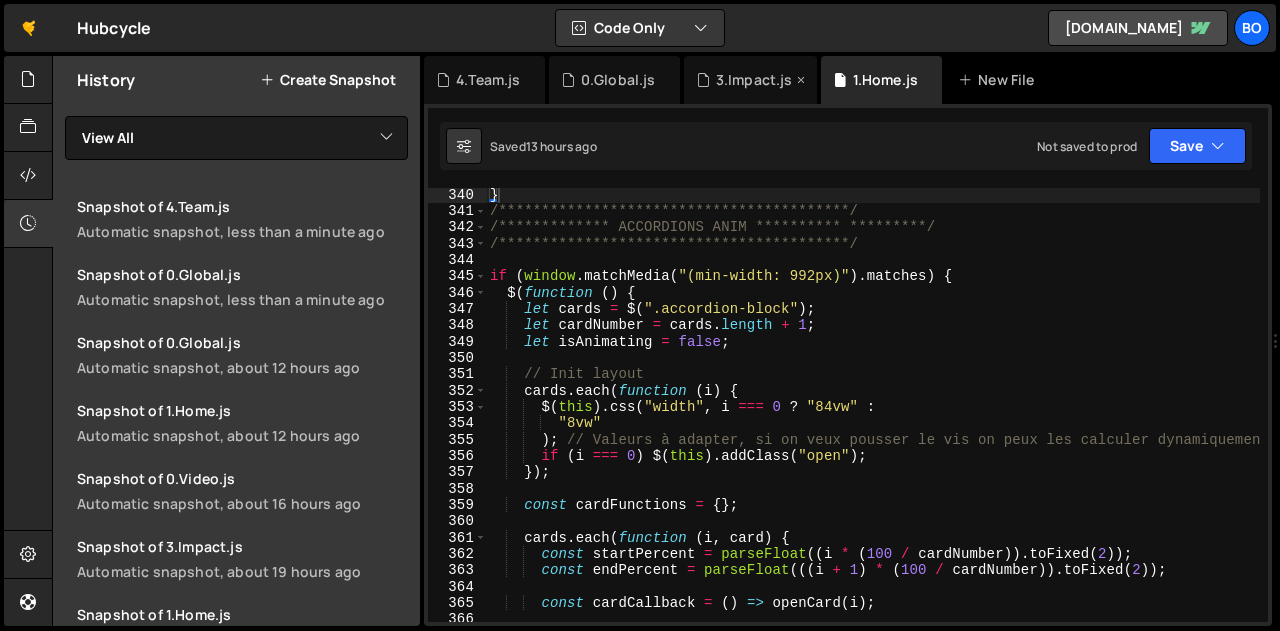 click on "3.Impact.js" at bounding box center [754, 80] 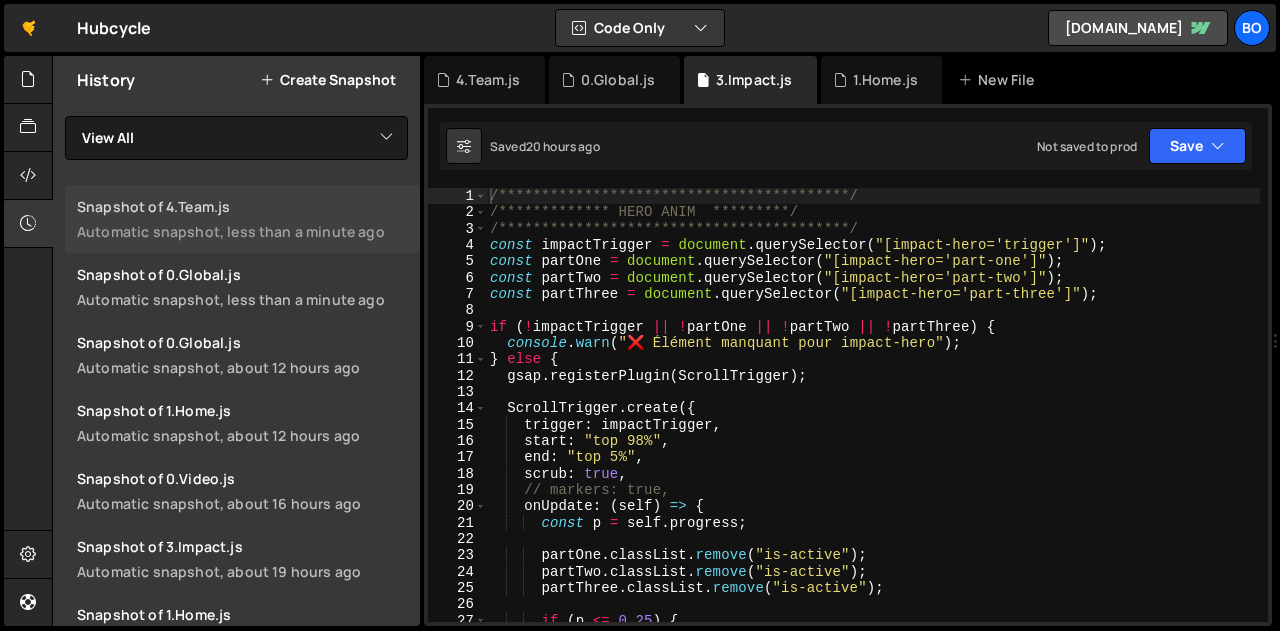 scroll, scrollTop: 0, scrollLeft: 0, axis: both 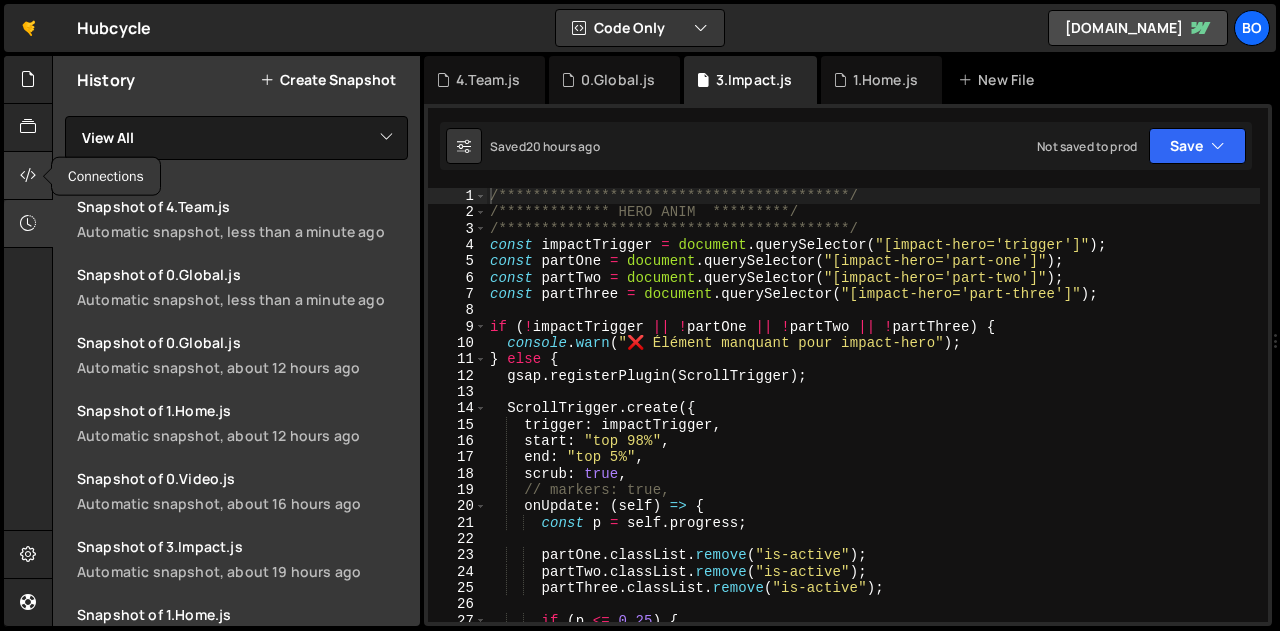click at bounding box center (28, 175) 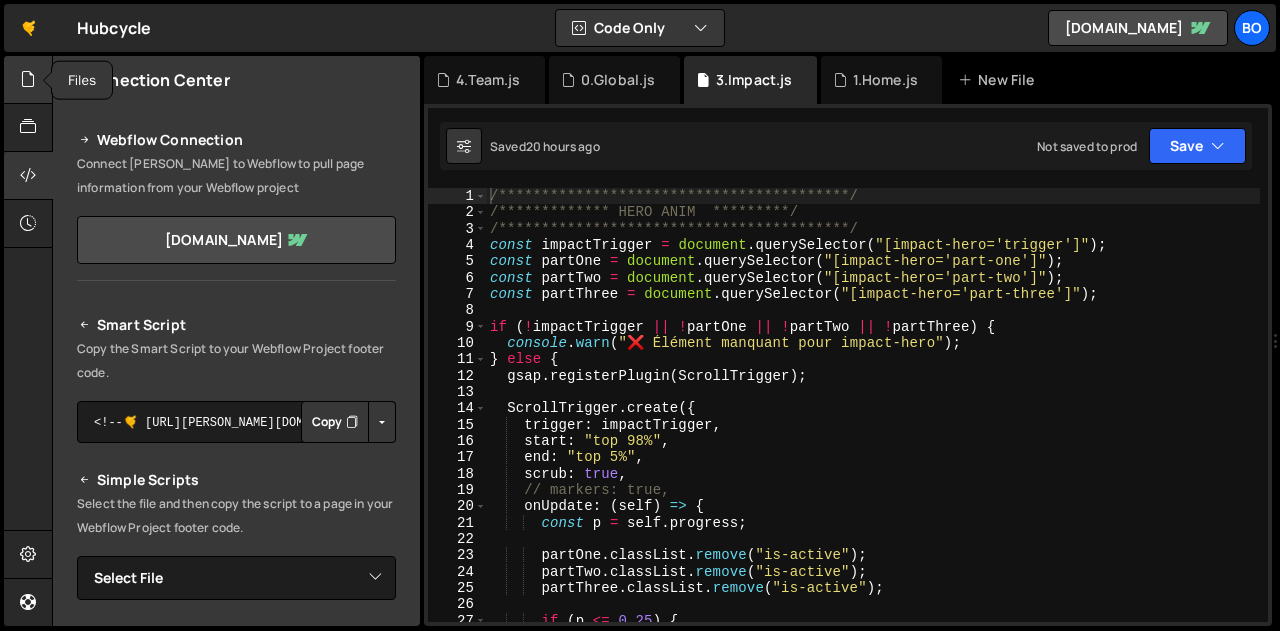 click at bounding box center (28, 79) 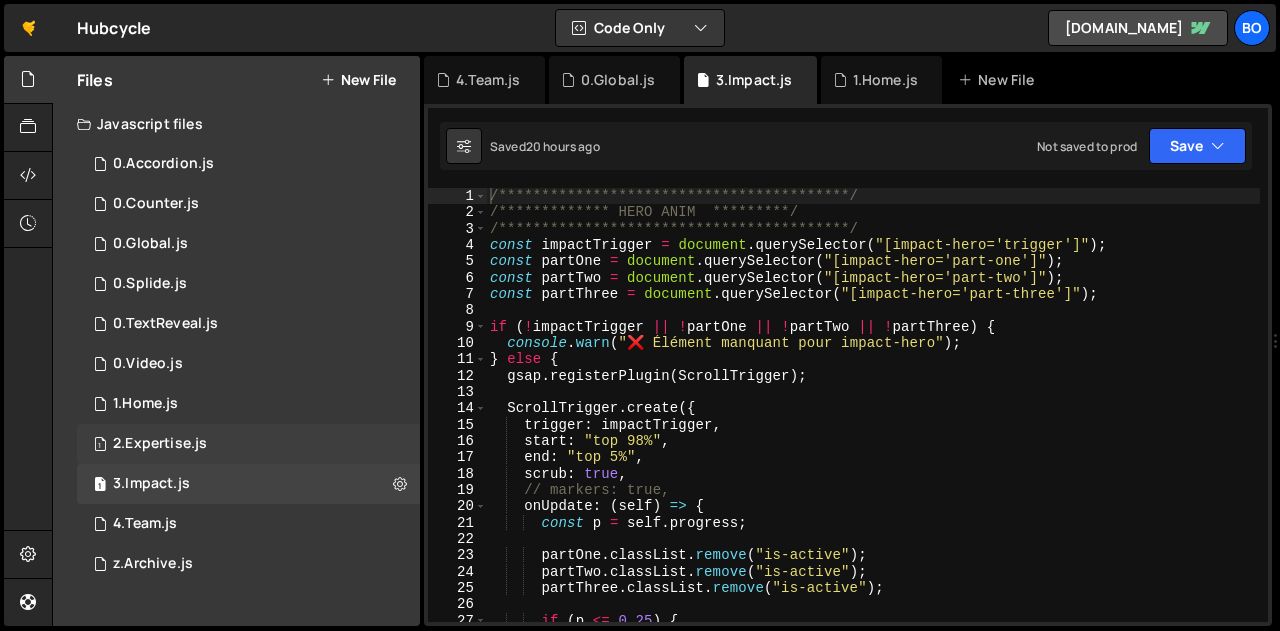 click on "2.Expertise.js" at bounding box center (160, 444) 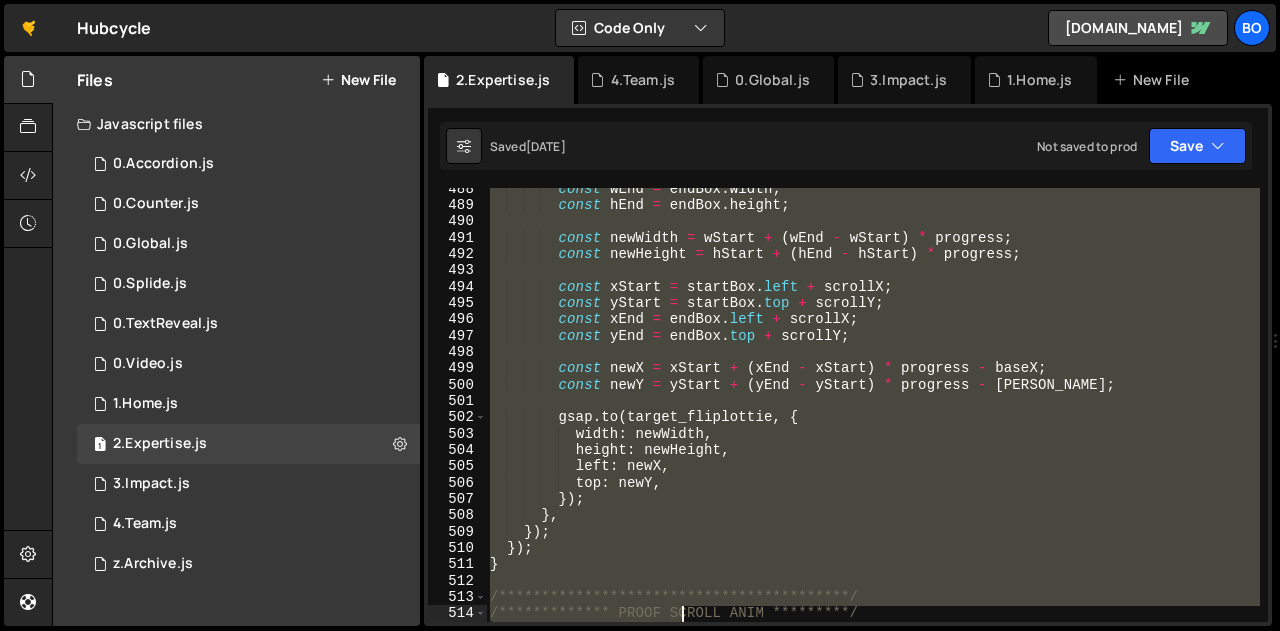scroll, scrollTop: 8206, scrollLeft: 0, axis: vertical 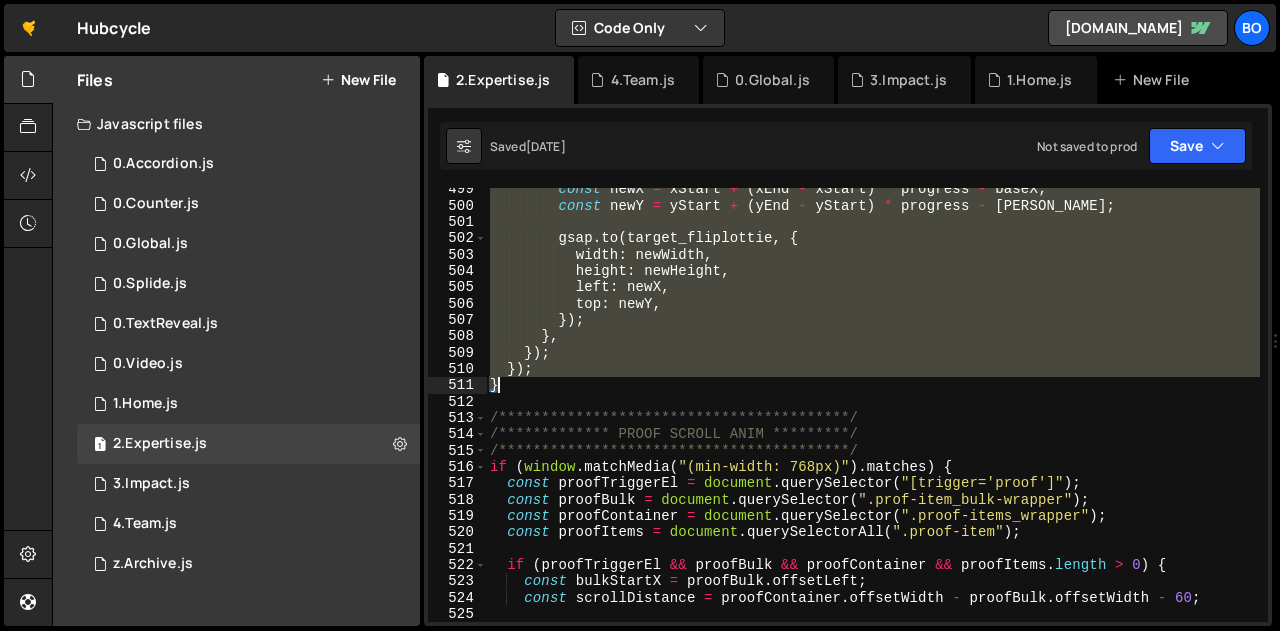 drag, startPoint x: 489, startPoint y: 422, endPoint x: 751, endPoint y: 386, distance: 264.46173 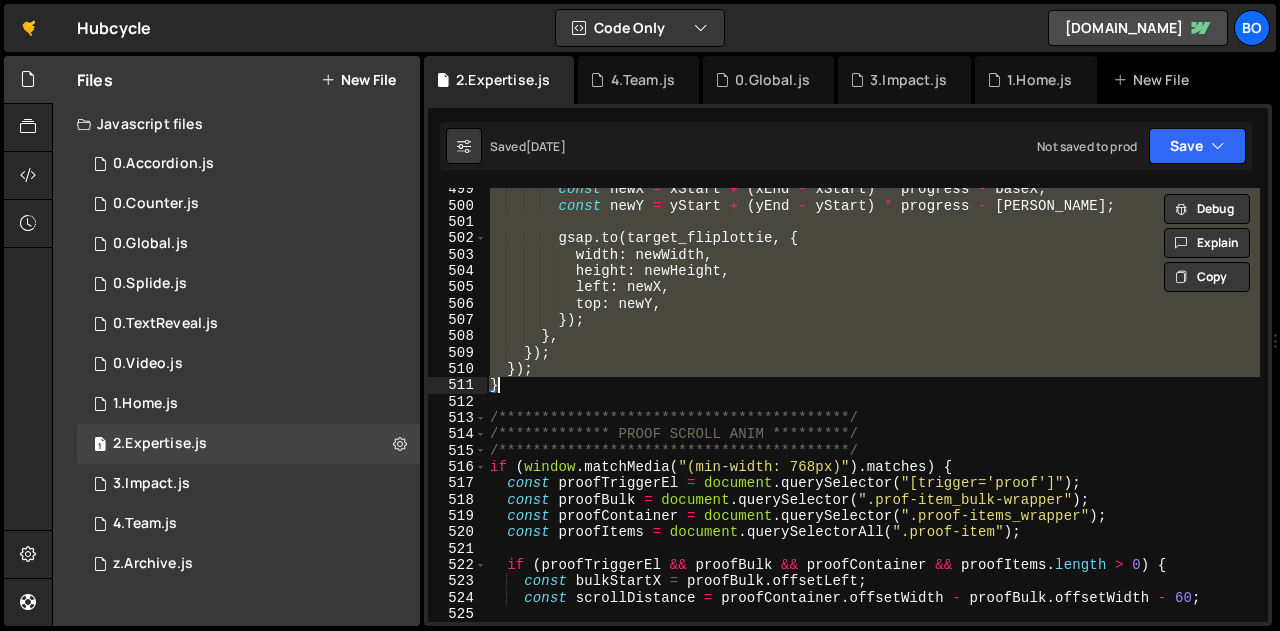 type 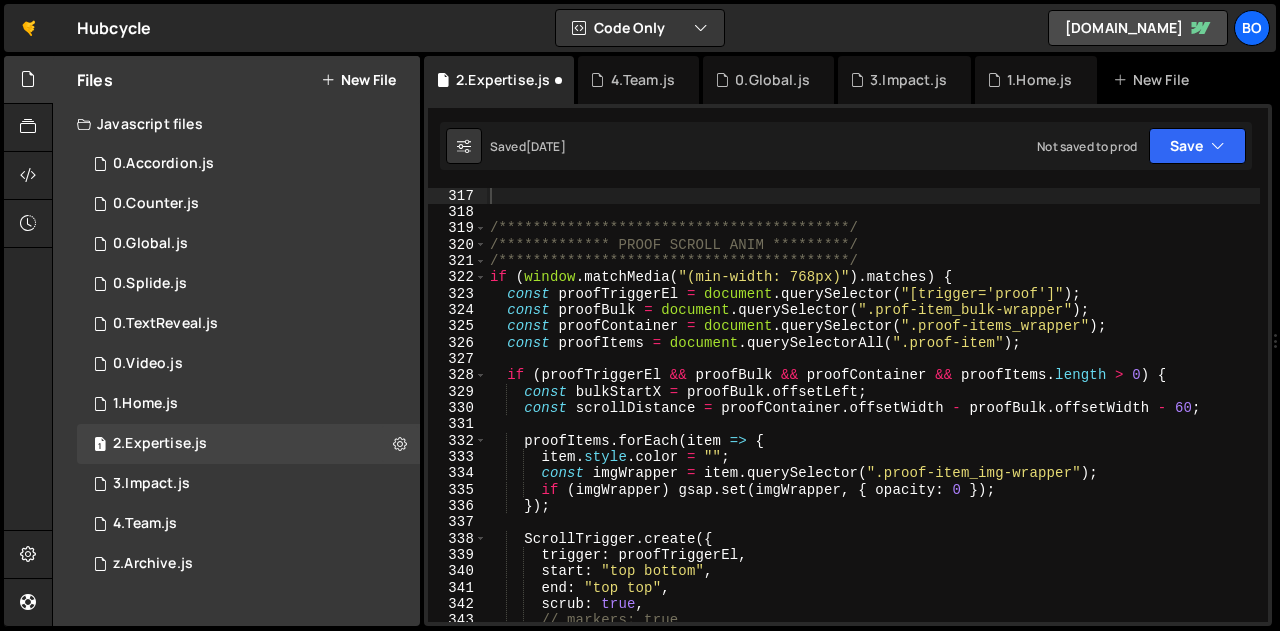 click on "New File" at bounding box center [358, 80] 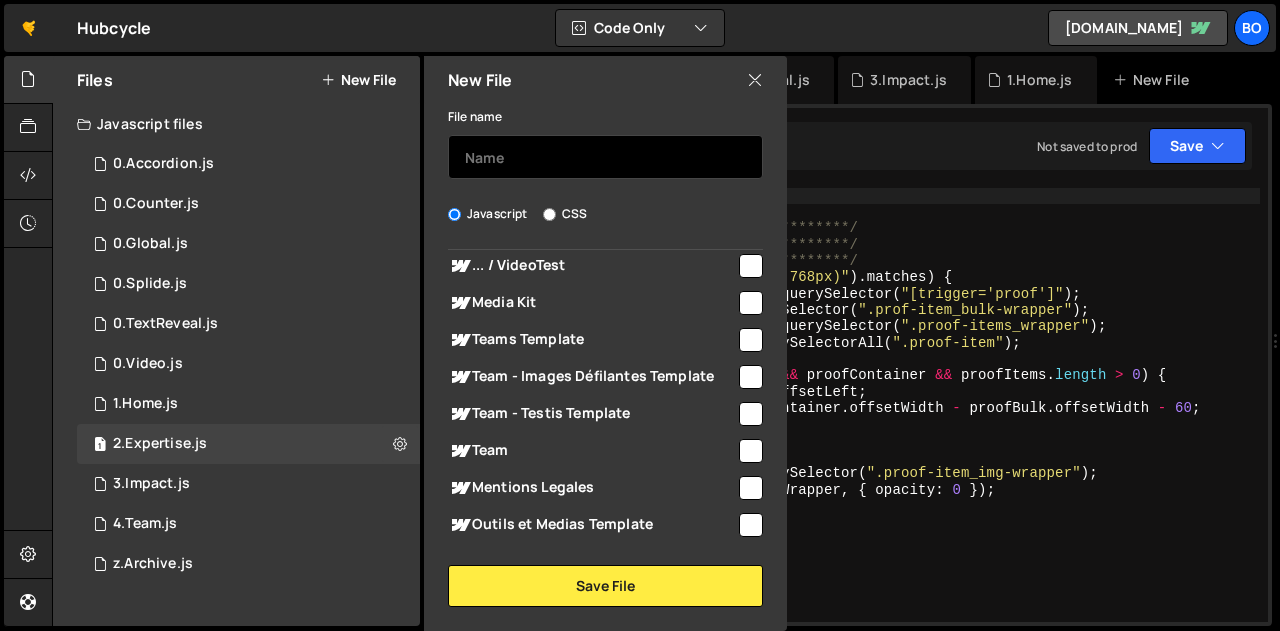 click at bounding box center [605, 157] 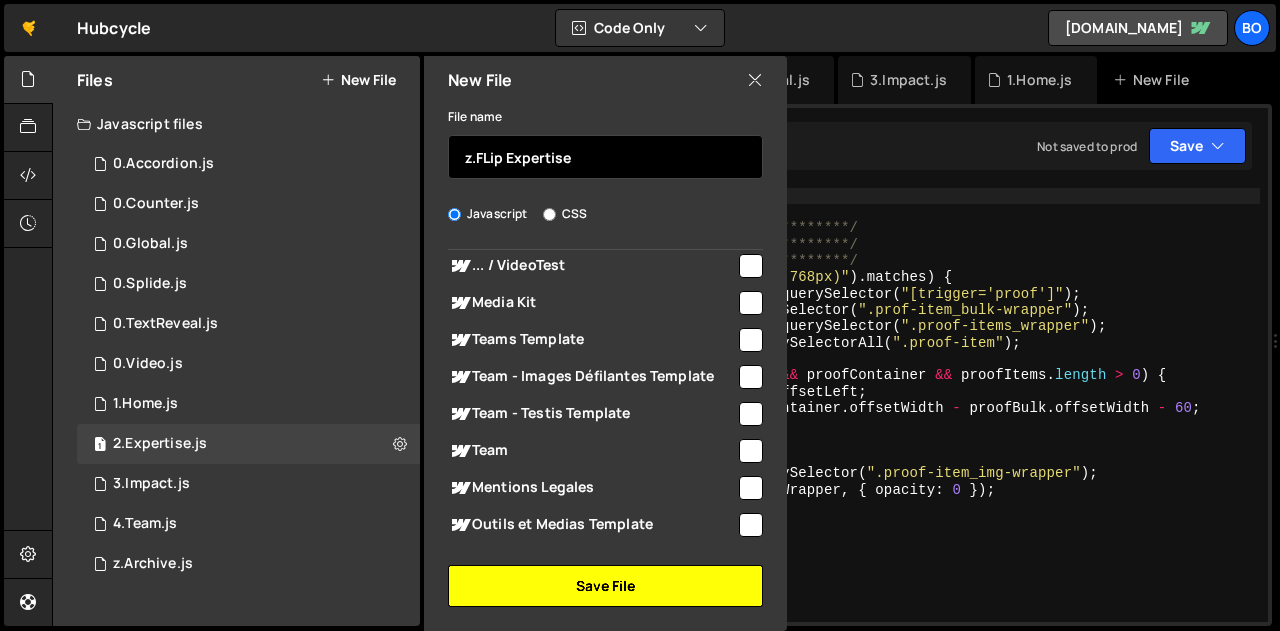 type on "z.FLip Expertise" 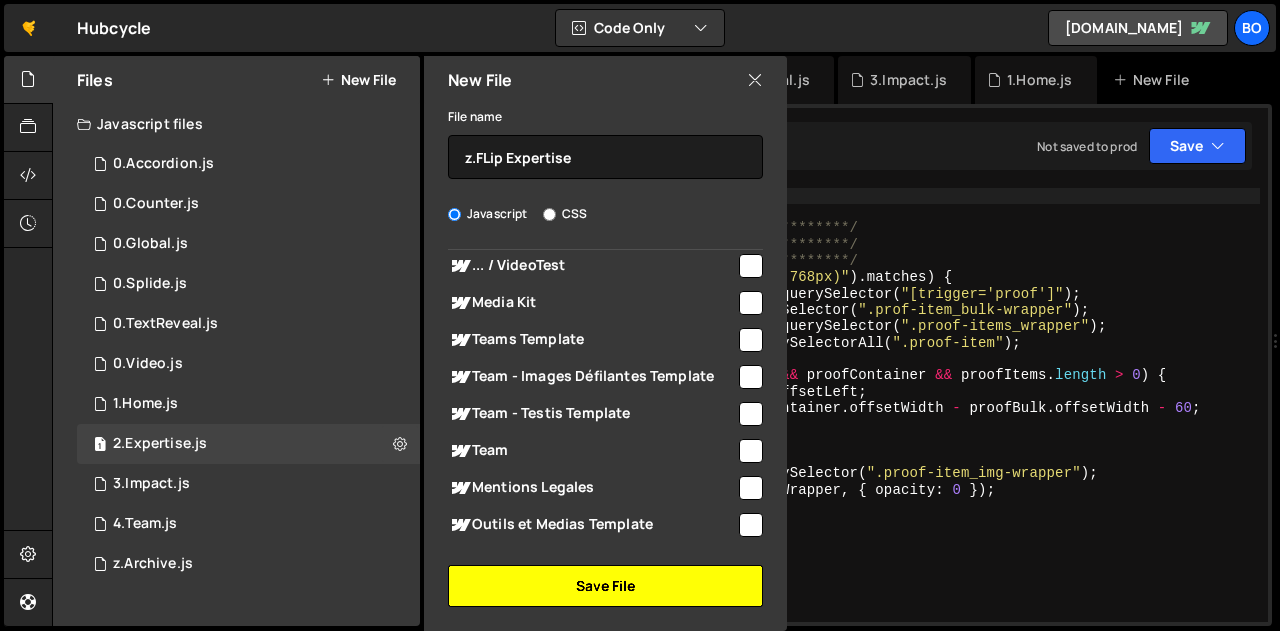 click on "Save File" at bounding box center (605, 586) 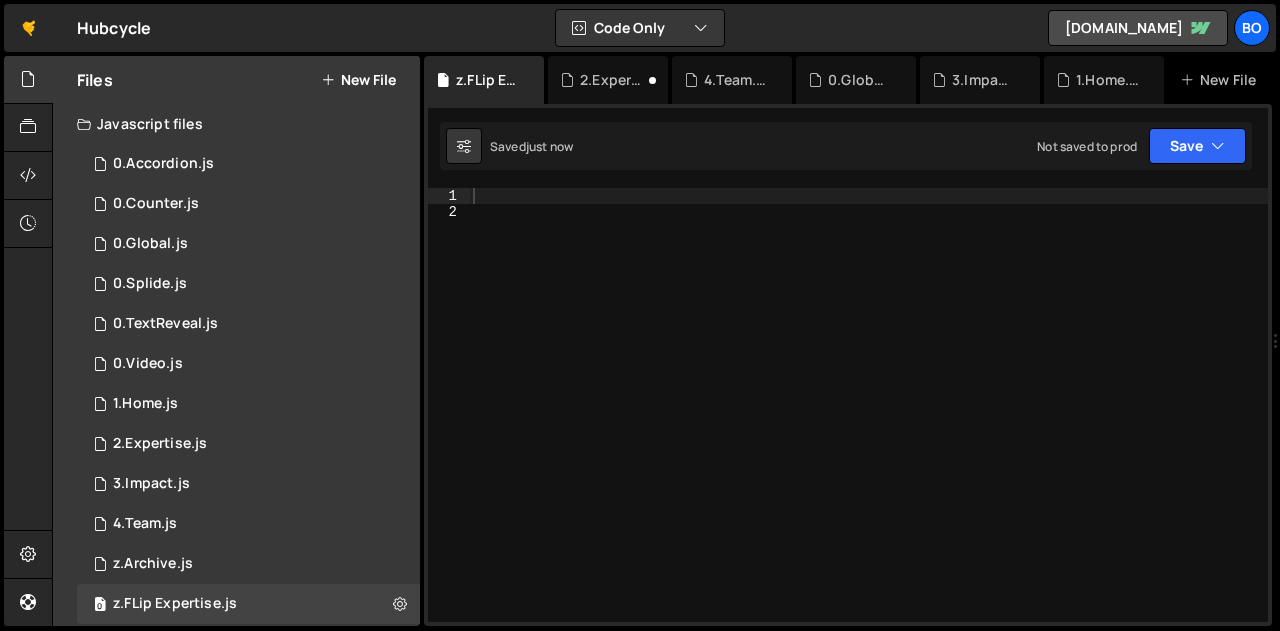 click on "**********" at bounding box center (848, 365) 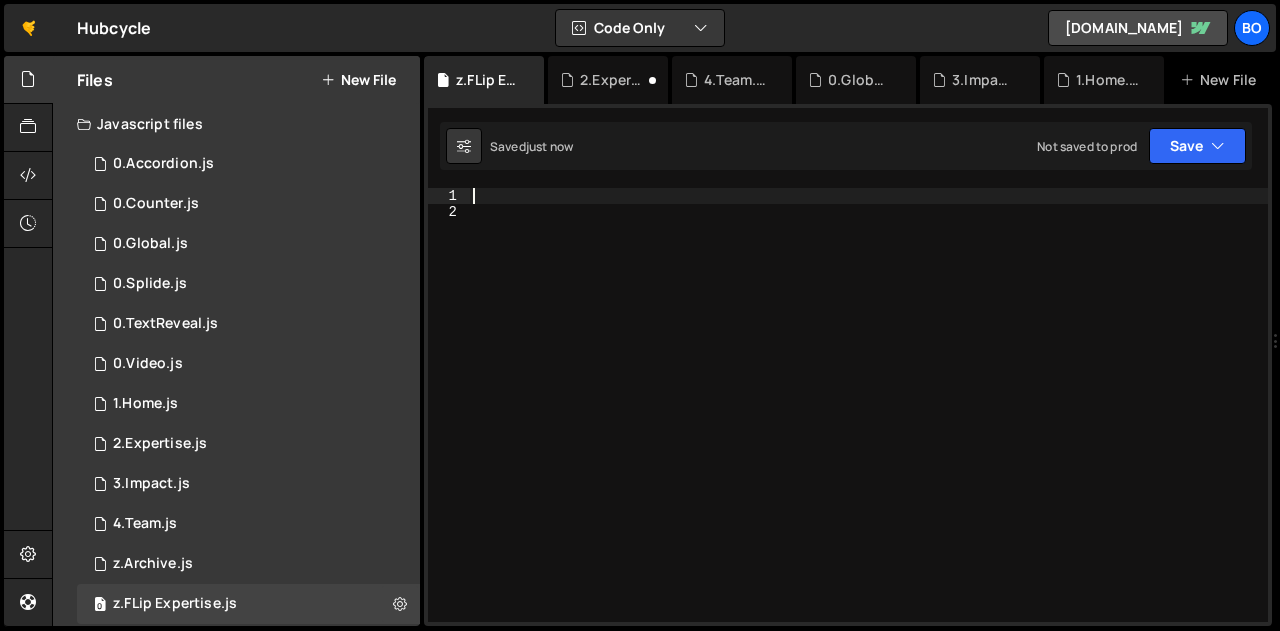 paste on "}" 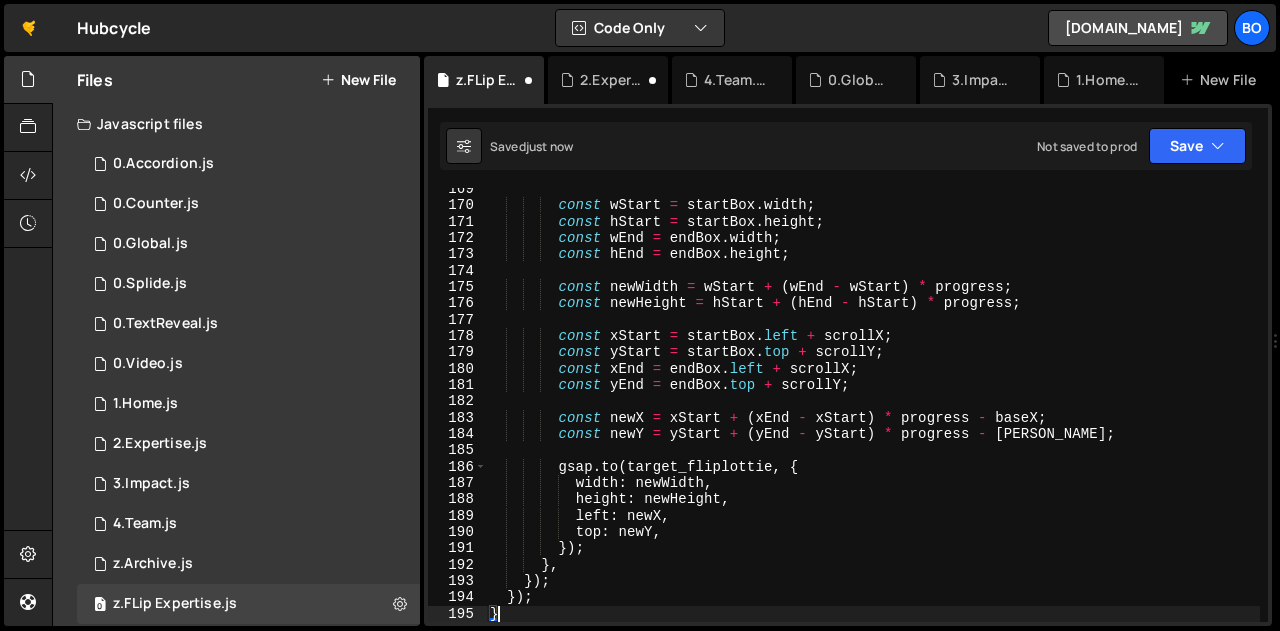 scroll, scrollTop: 2751, scrollLeft: 0, axis: vertical 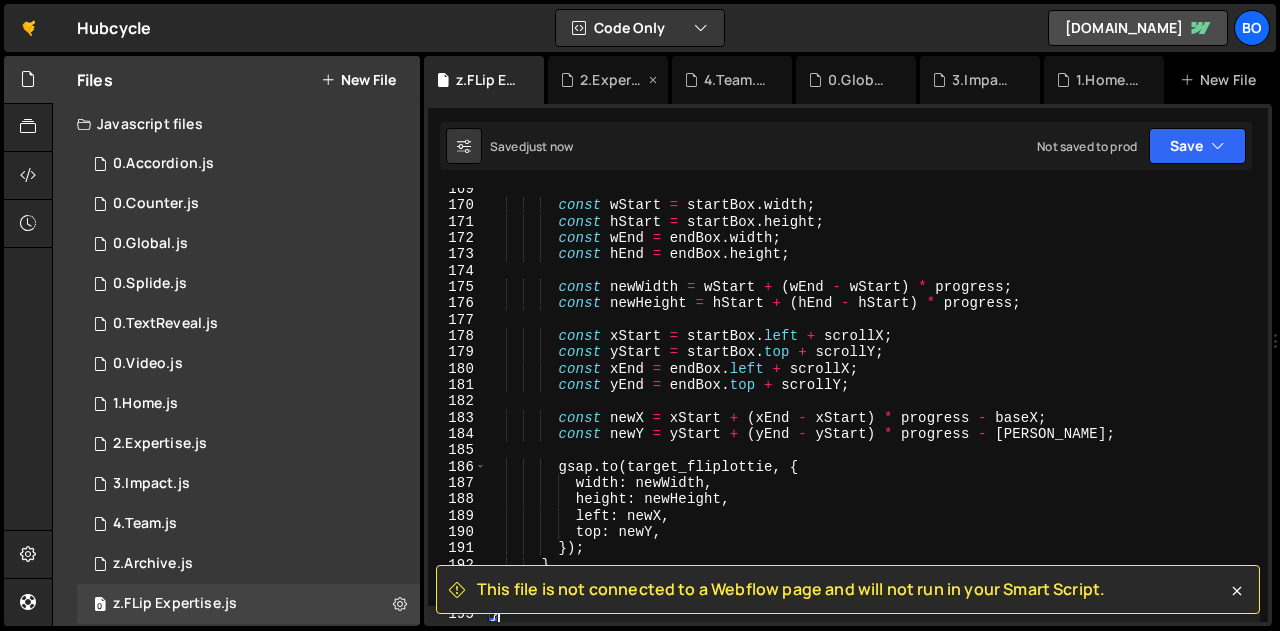 click on "2.Expertise.js" at bounding box center [612, 80] 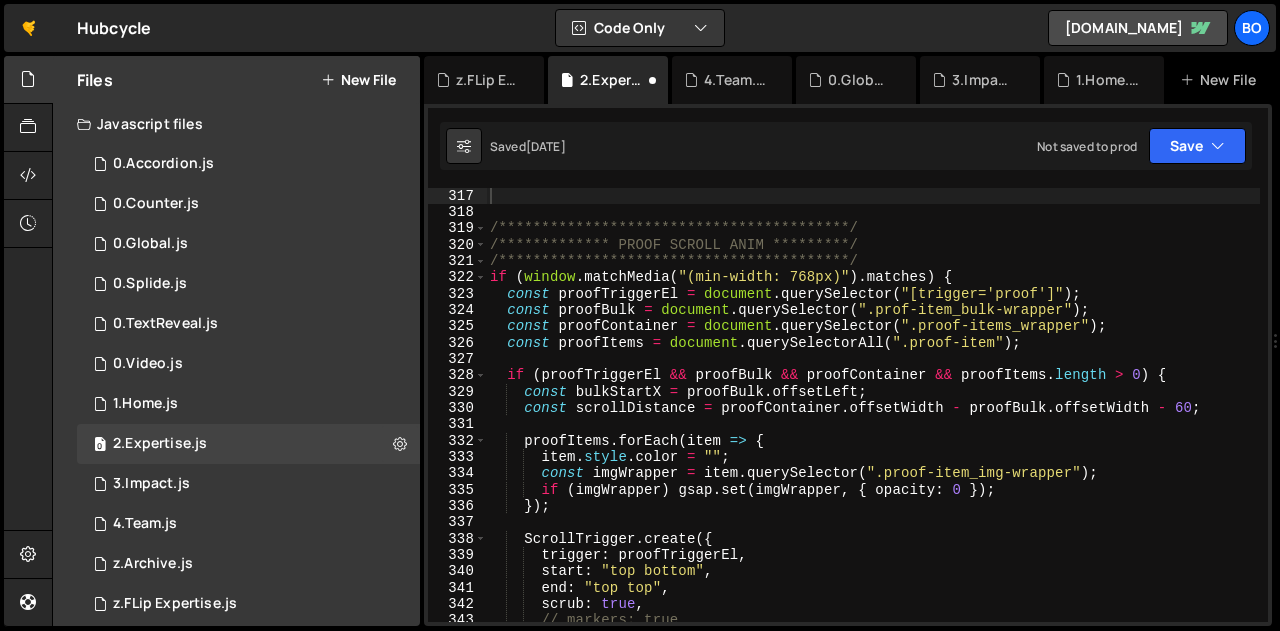 click on "**********" at bounding box center (873, 421) 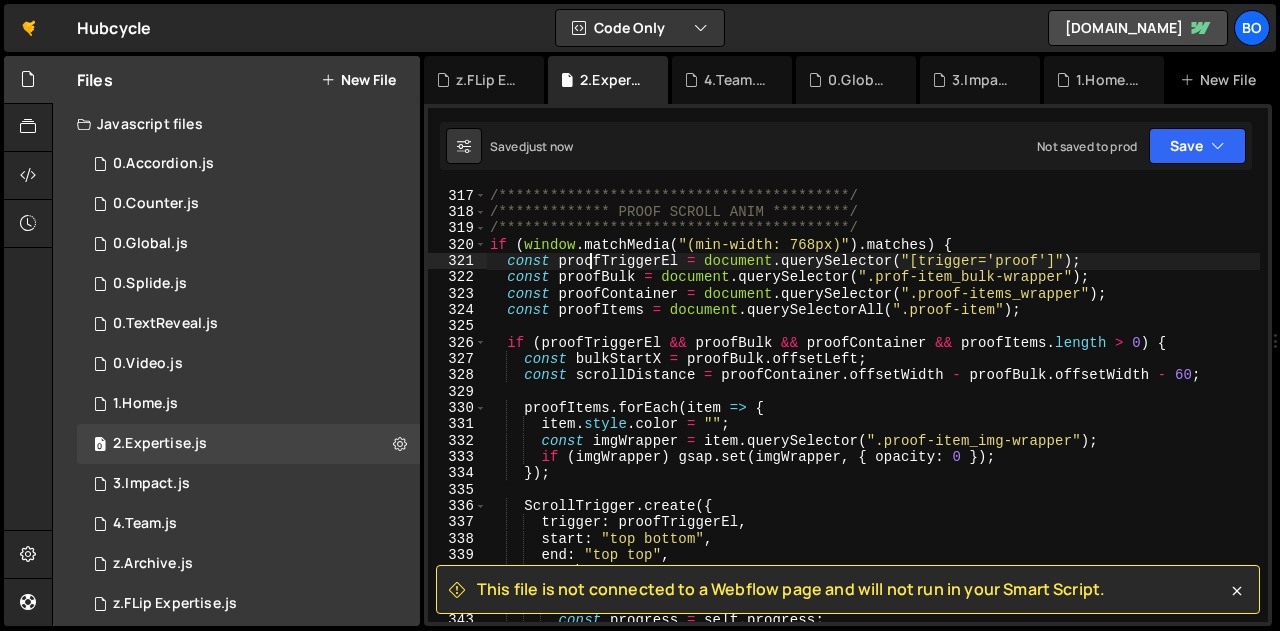 click on "**********" at bounding box center (873, 421) 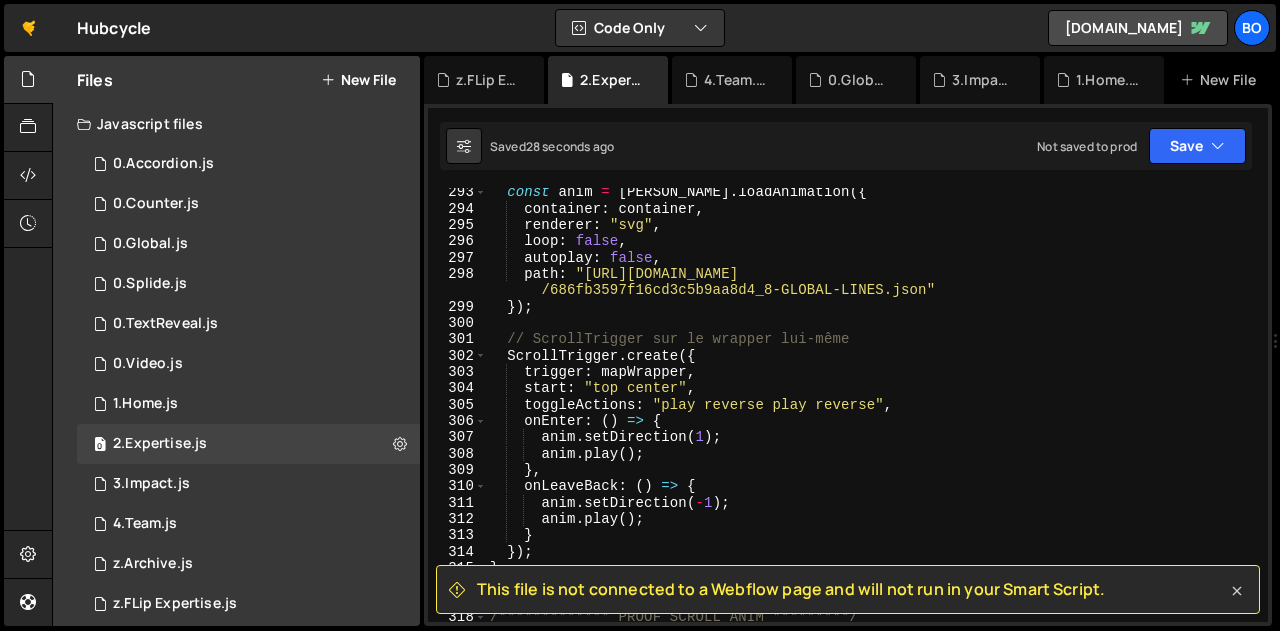click 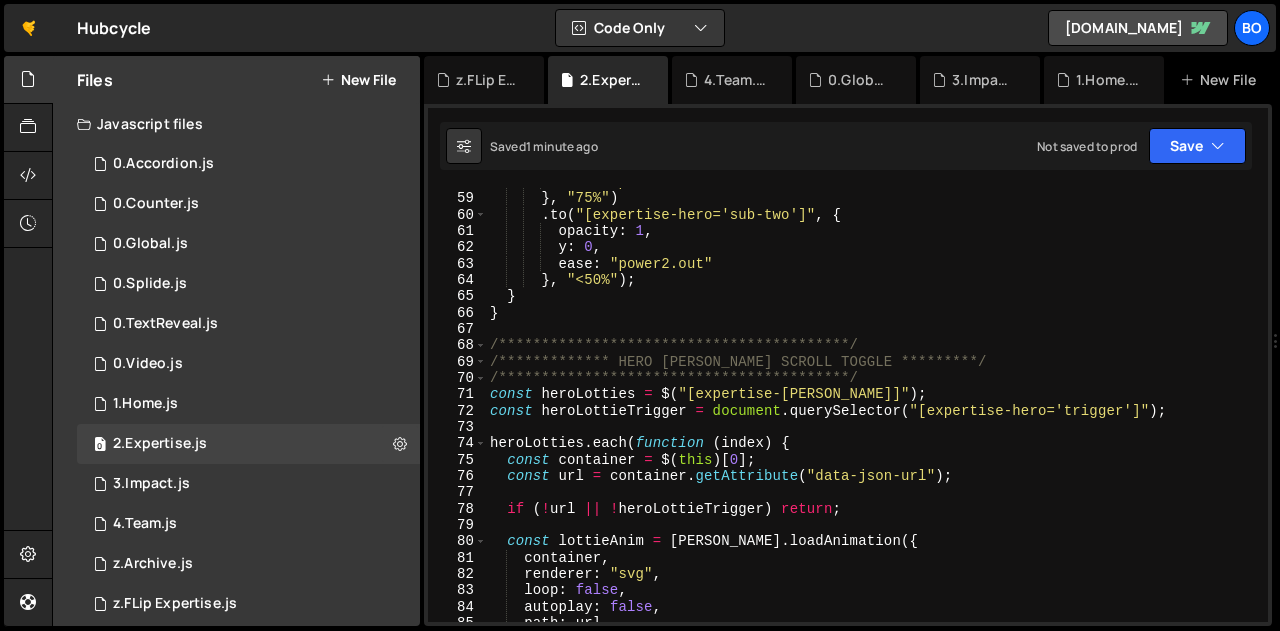 scroll, scrollTop: 947, scrollLeft: 0, axis: vertical 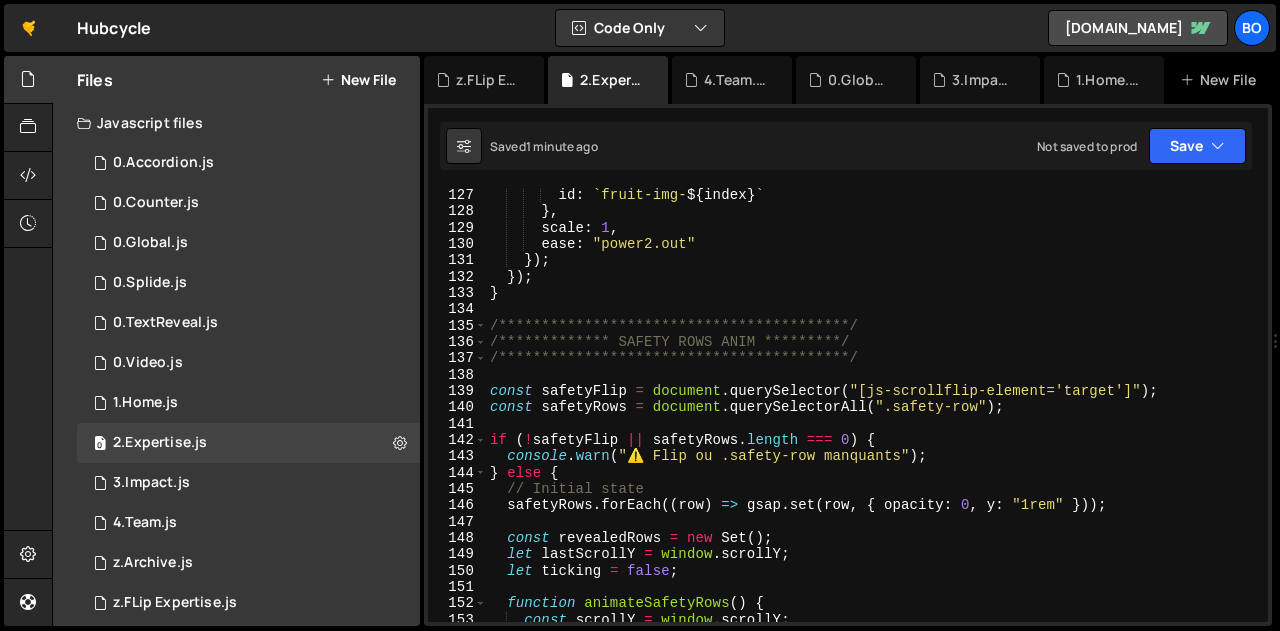 click on "**********" at bounding box center (873, 420) 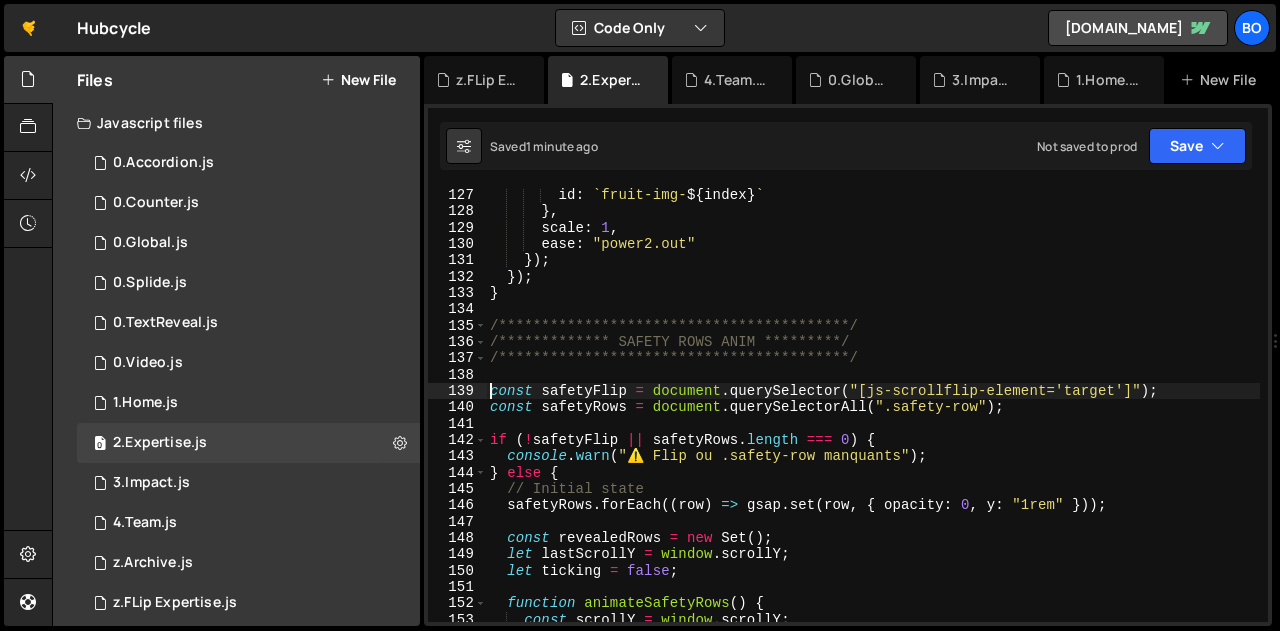 scroll, scrollTop: 2059, scrollLeft: 0, axis: vertical 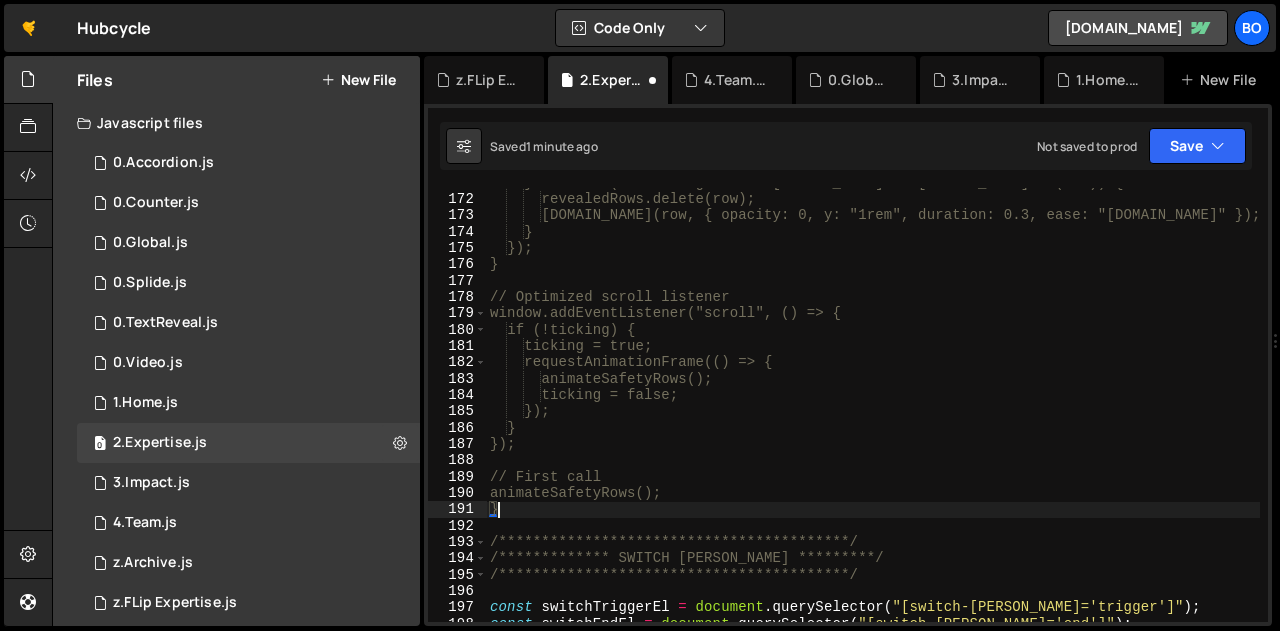 click on "**********" at bounding box center (873, 408) 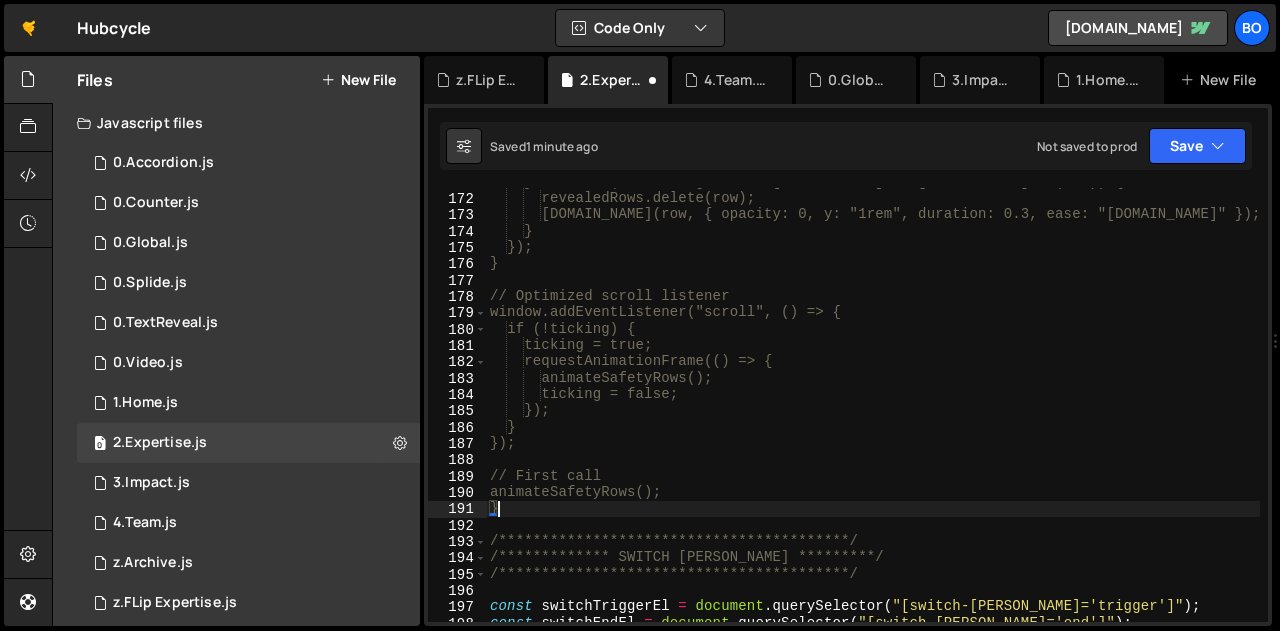 scroll, scrollTop: 2790, scrollLeft: 0, axis: vertical 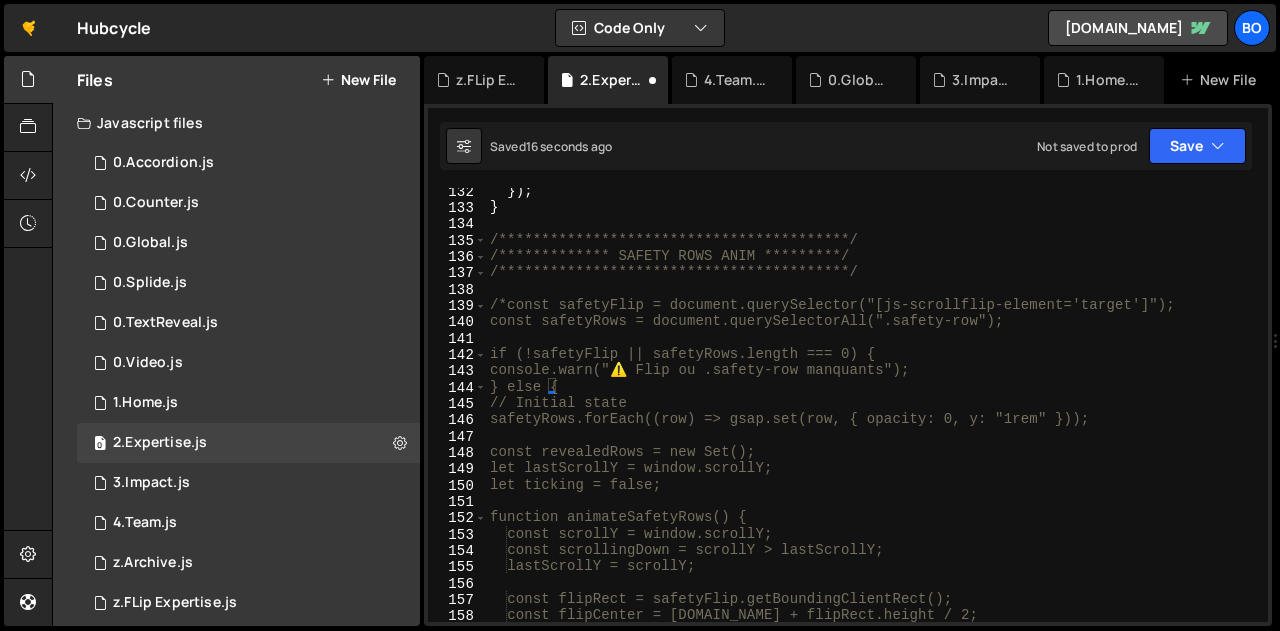 click on "**********" at bounding box center (873, 416) 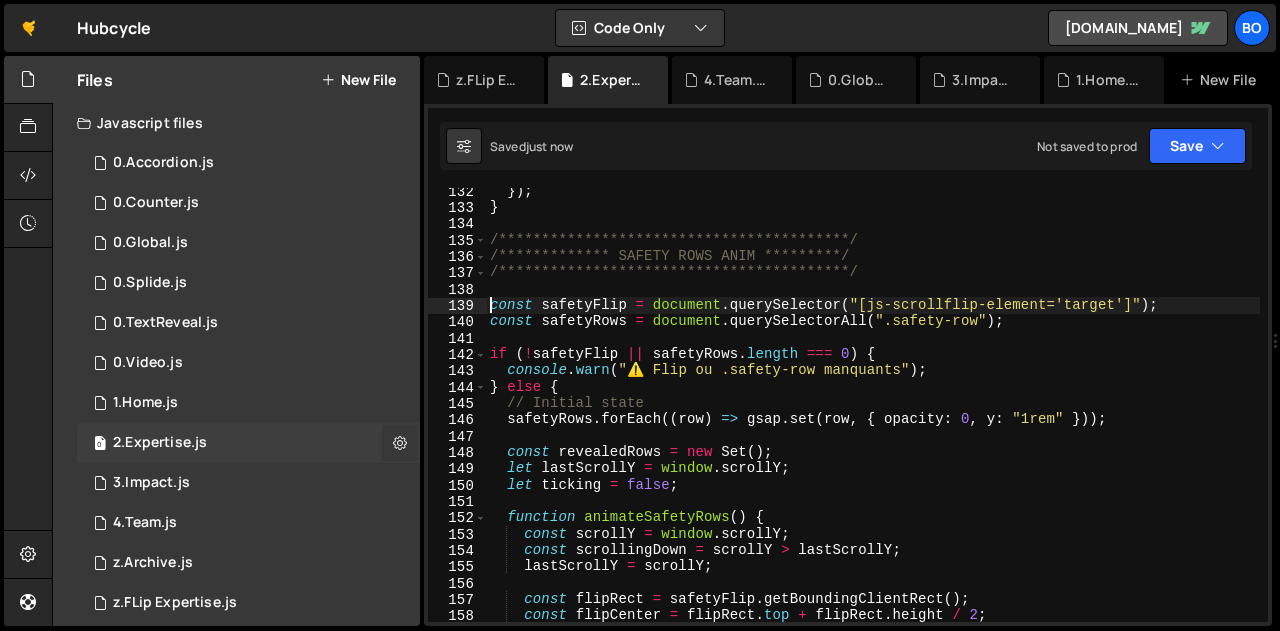 click at bounding box center [400, 442] 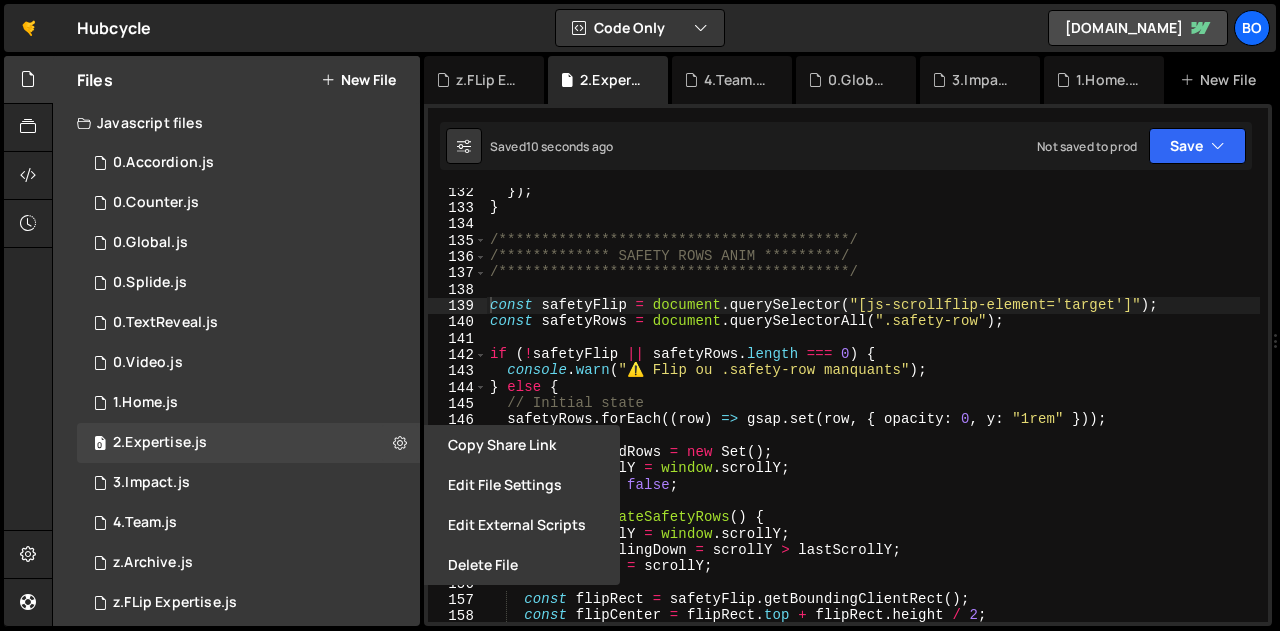 click on "**********" at bounding box center [873, 416] 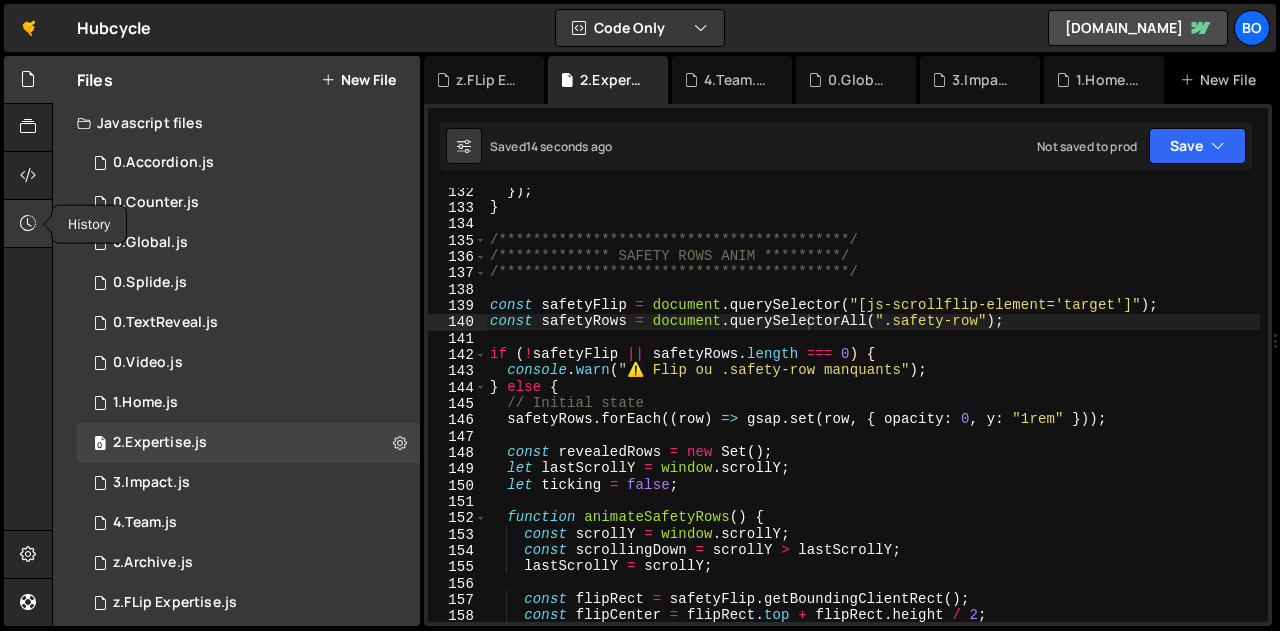 click at bounding box center (28, 223) 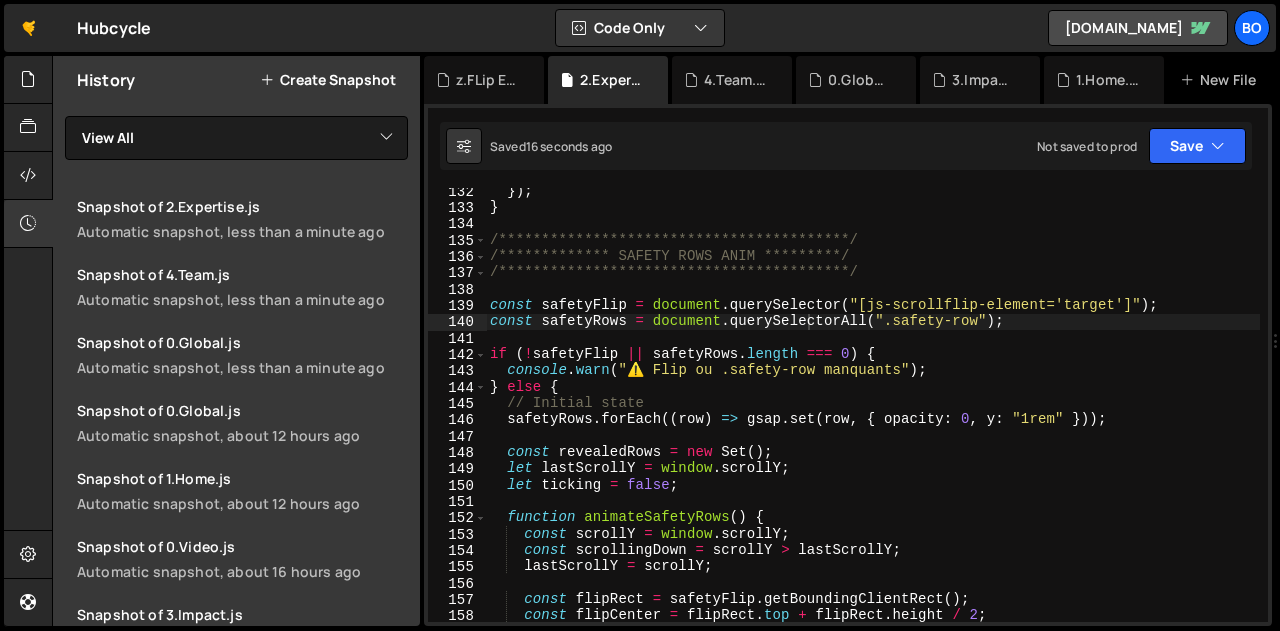 click on "Create Snapshot" at bounding box center (328, 80) 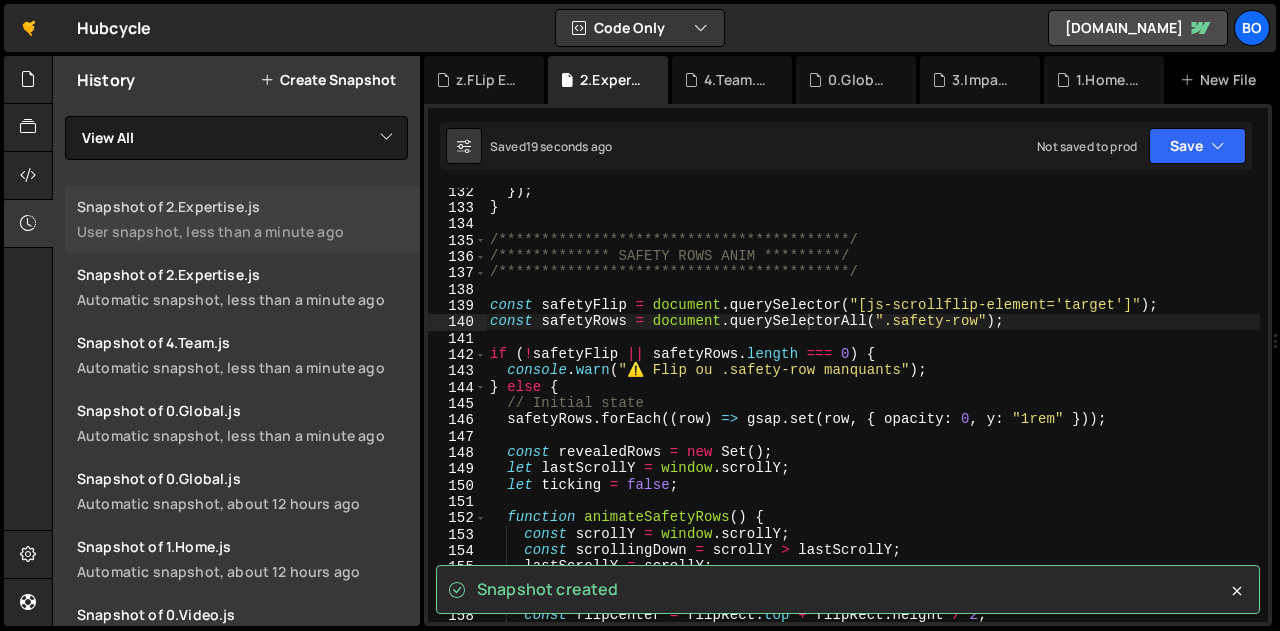 click on "Snapshot of 2.Expertise.js User snapshot, less than a minute ago" at bounding box center (242, 219) 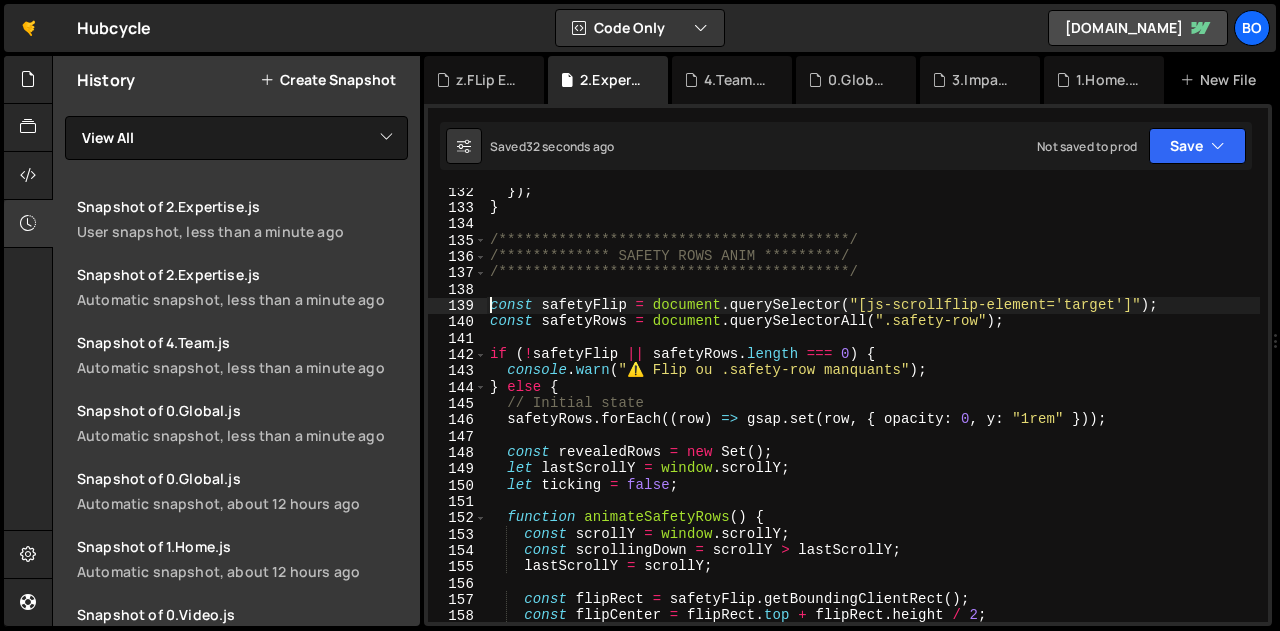 click on "**********" at bounding box center (873, 416) 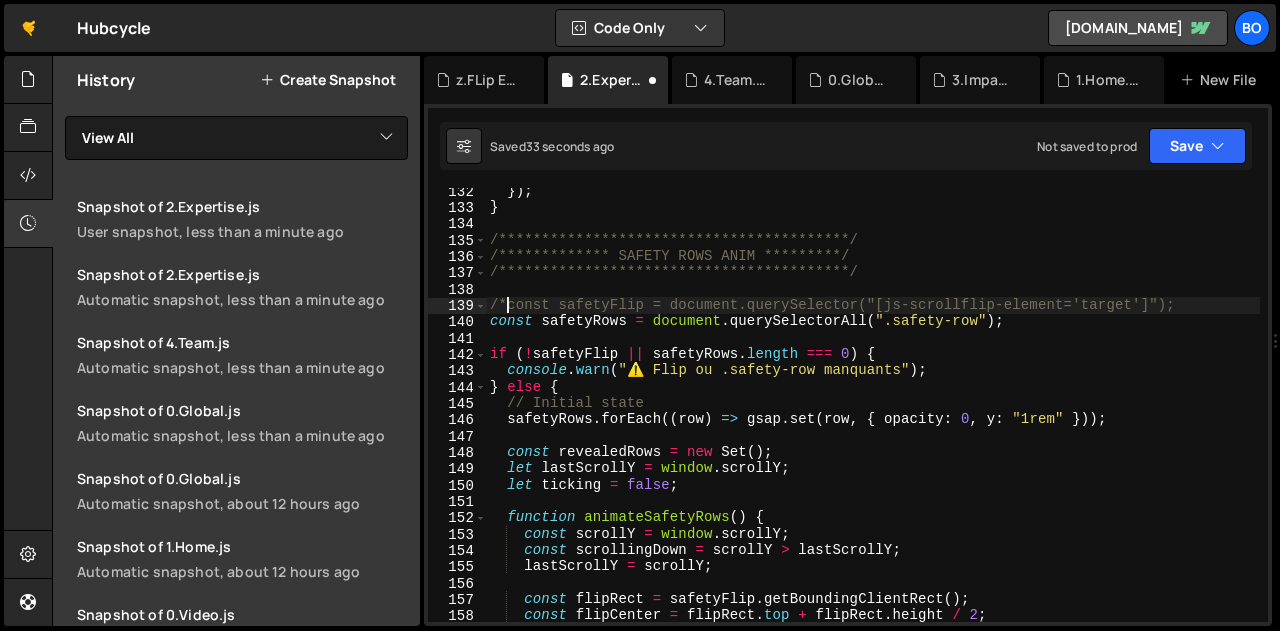 scroll, scrollTop: 0, scrollLeft: 0, axis: both 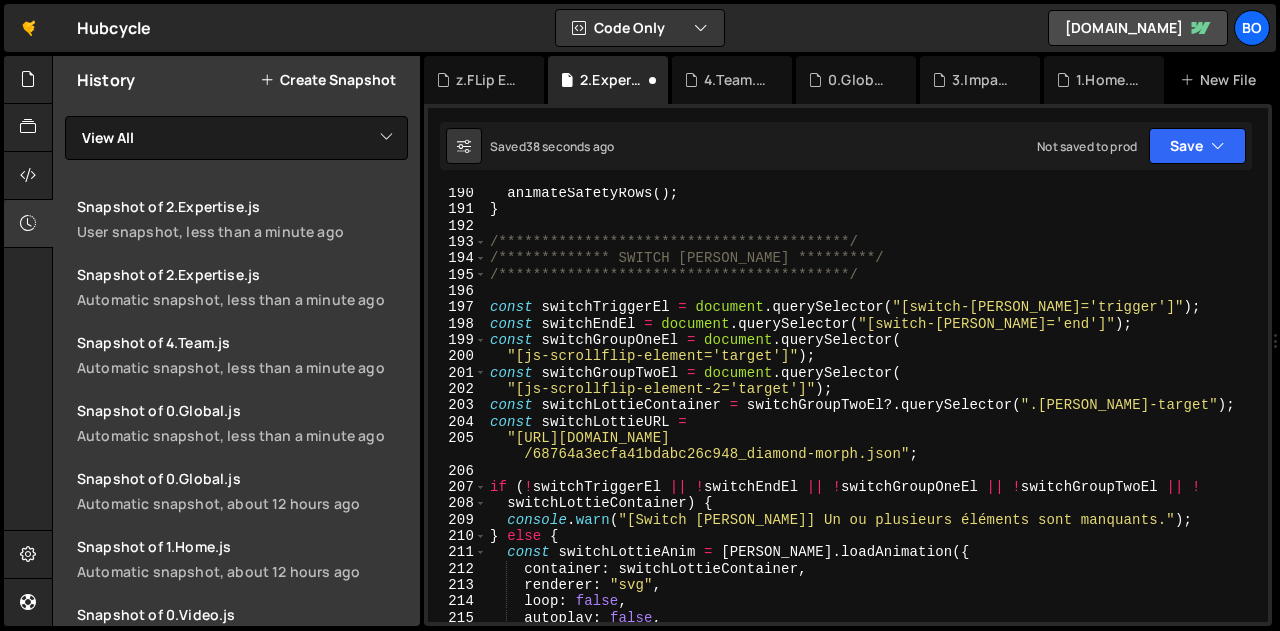 click on "**********" at bounding box center (873, 418) 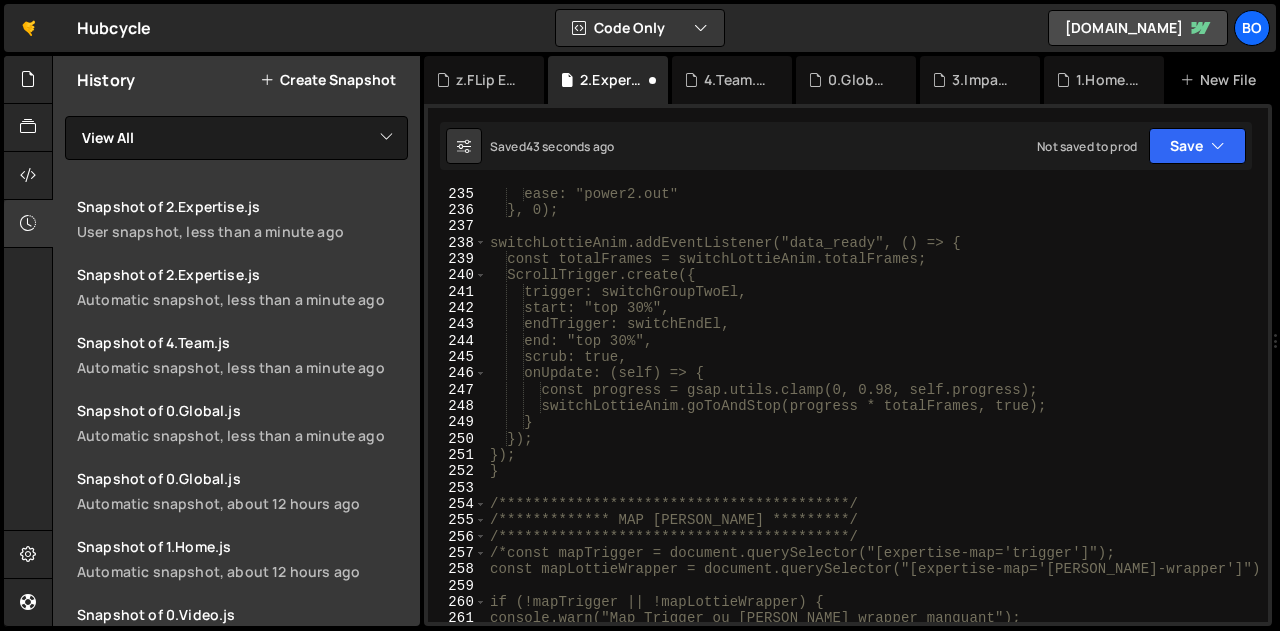 scroll, scrollTop: 3857, scrollLeft: 0, axis: vertical 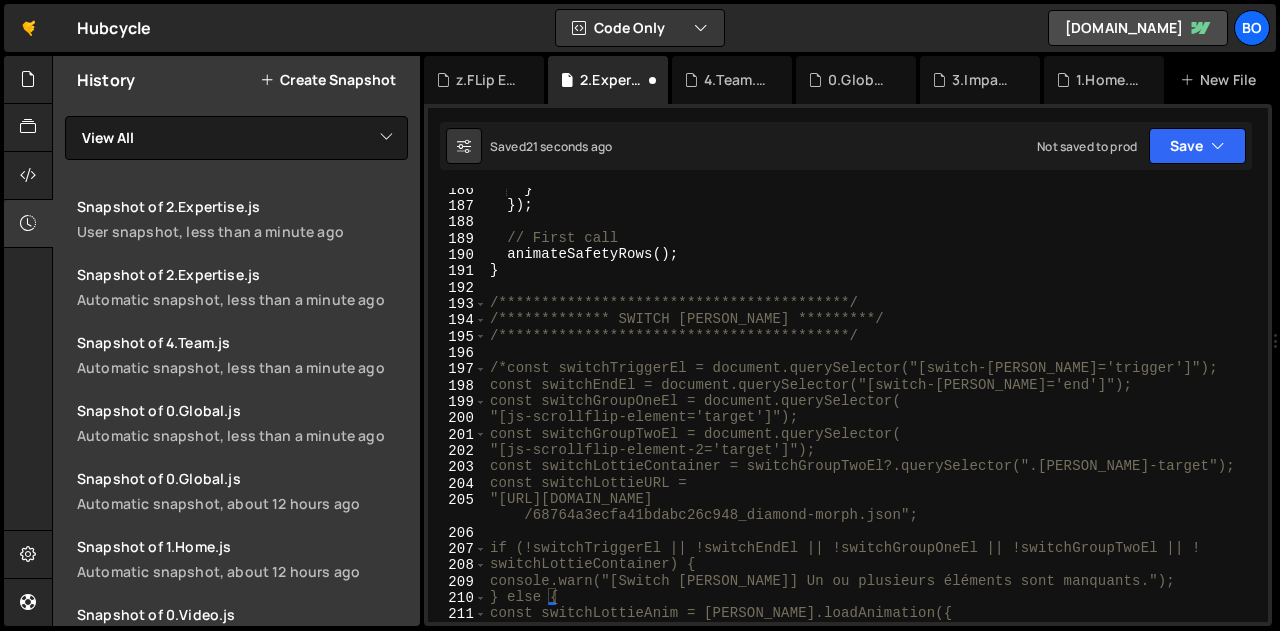 click on "**********" at bounding box center [873, 414] 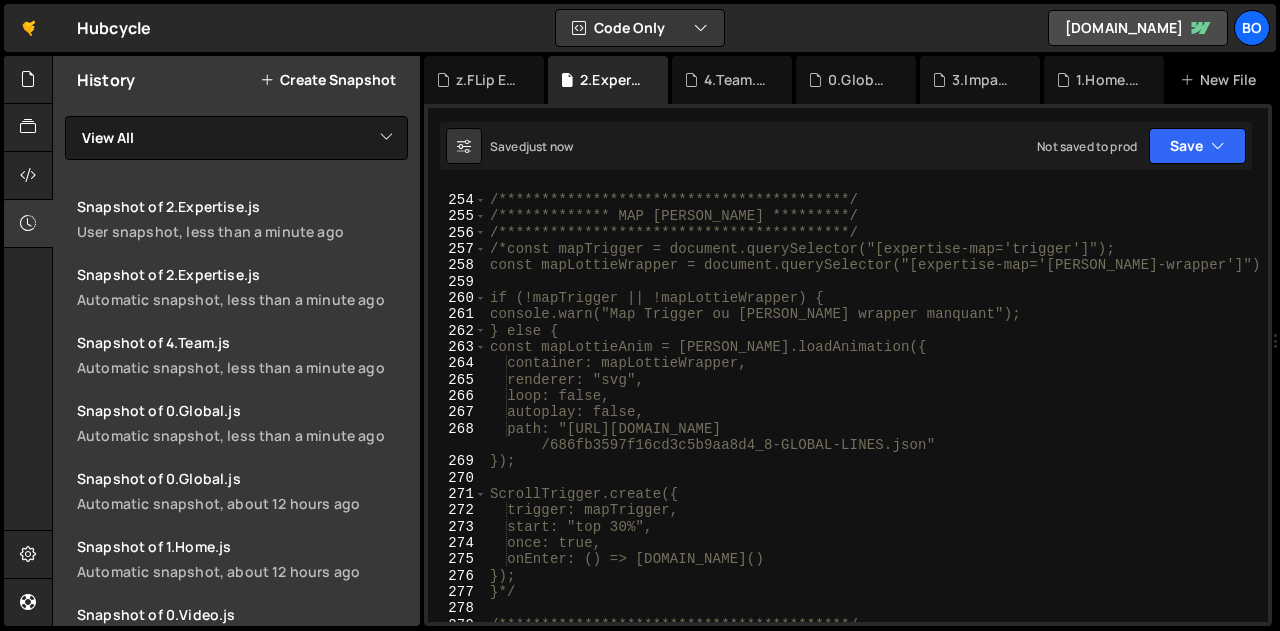 scroll, scrollTop: 4161, scrollLeft: 0, axis: vertical 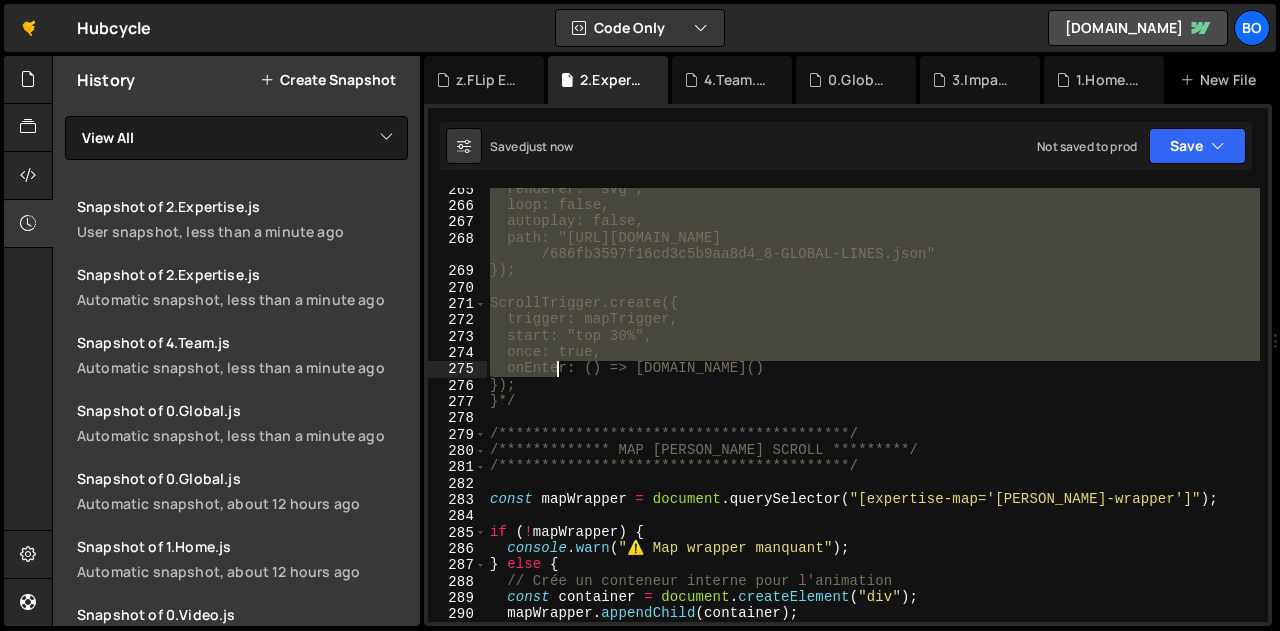 drag, startPoint x: 487, startPoint y: 252, endPoint x: 559, endPoint y: 369, distance: 137.37904 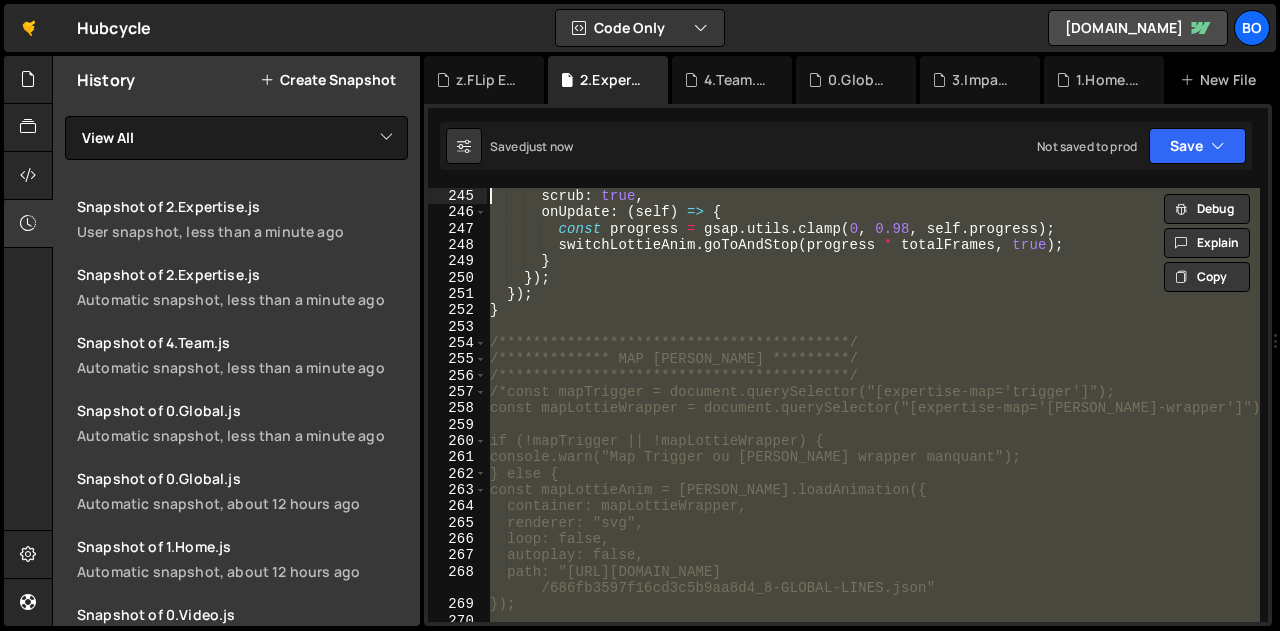 scroll, scrollTop: 3936, scrollLeft: 0, axis: vertical 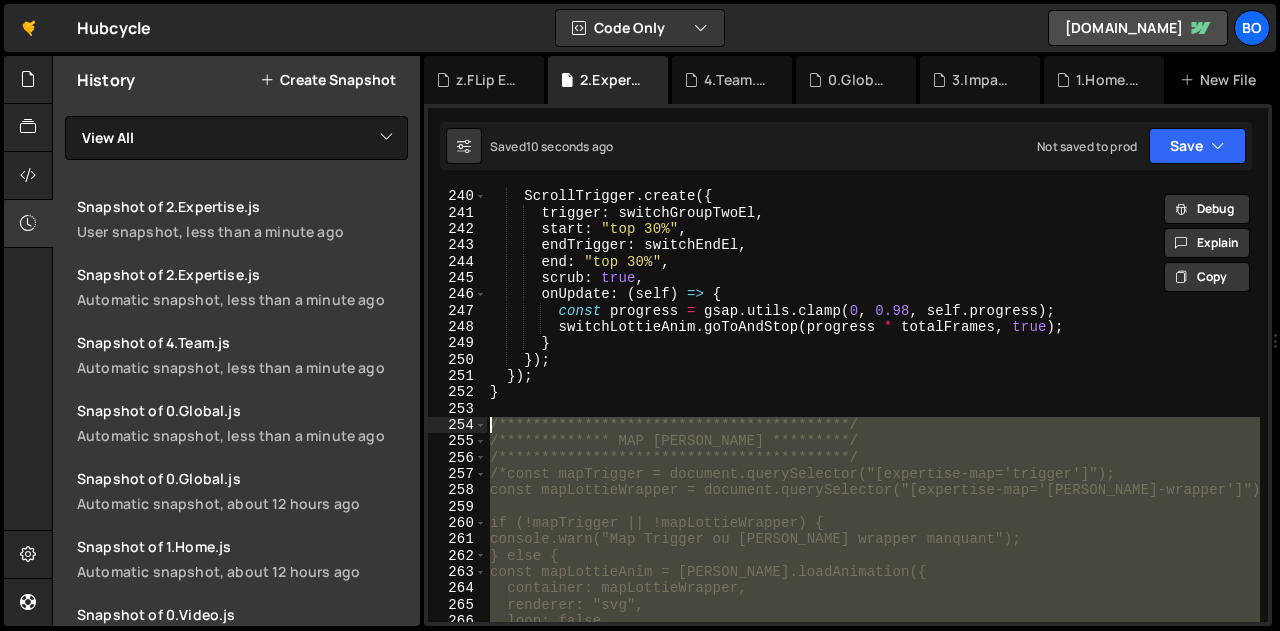 drag, startPoint x: 554, startPoint y: 402, endPoint x: 458, endPoint y: 429, distance: 99.724625 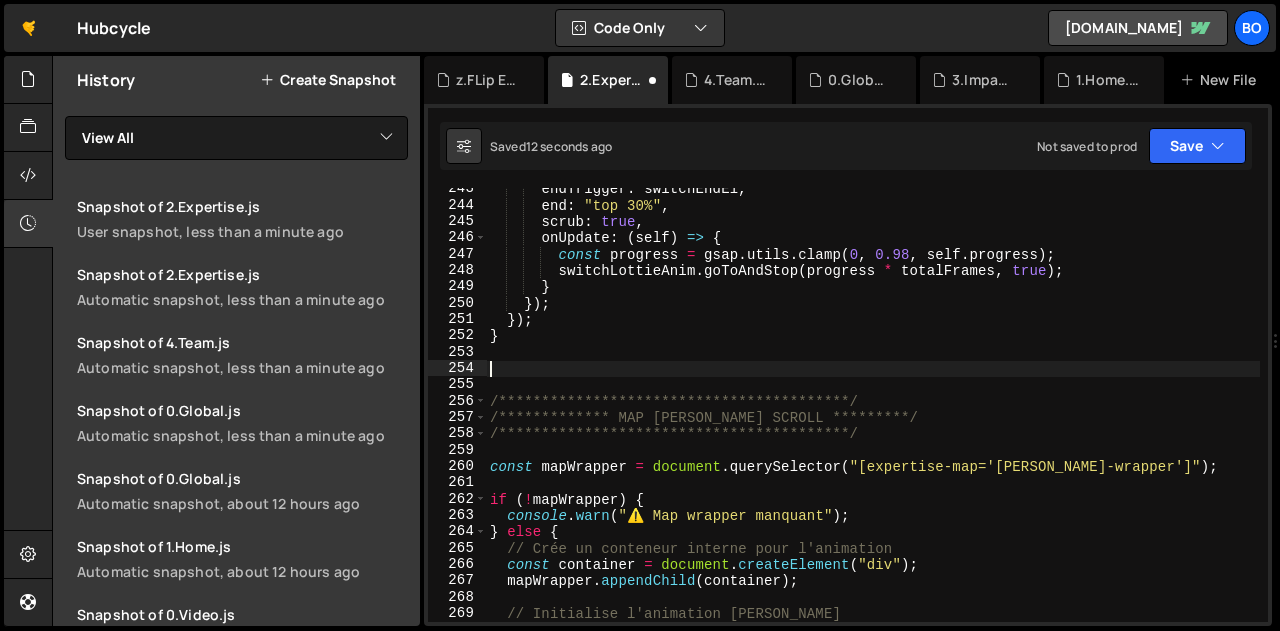 scroll, scrollTop: 3993, scrollLeft: 0, axis: vertical 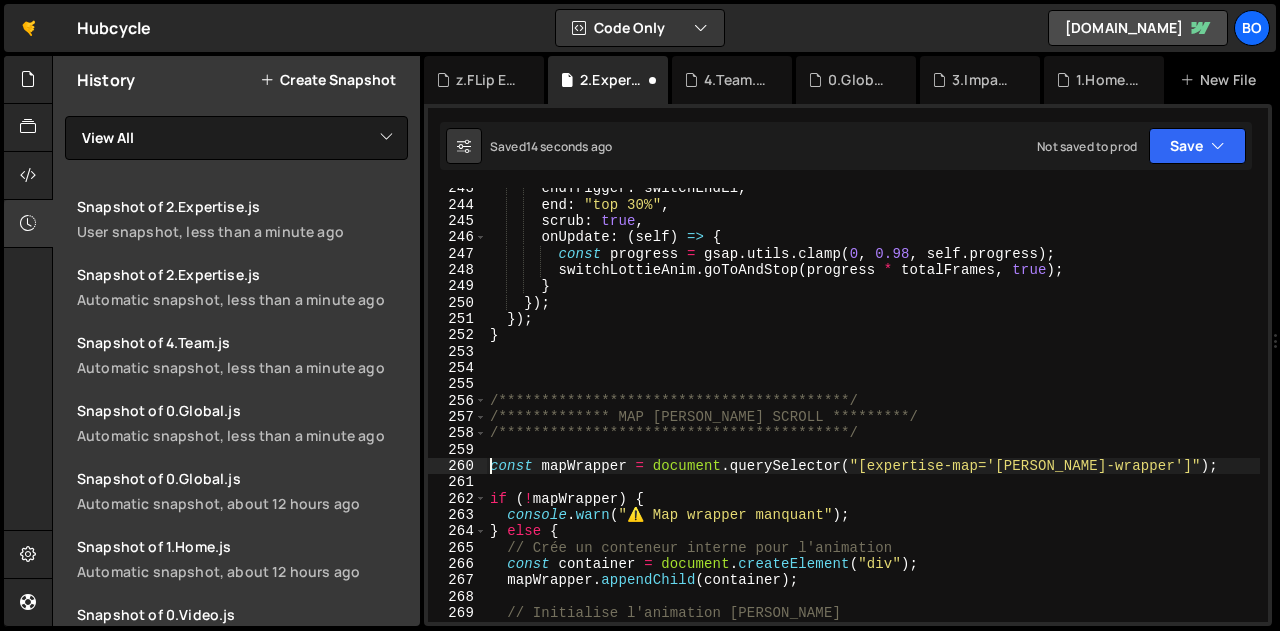 click on "**********" at bounding box center [873, 413] 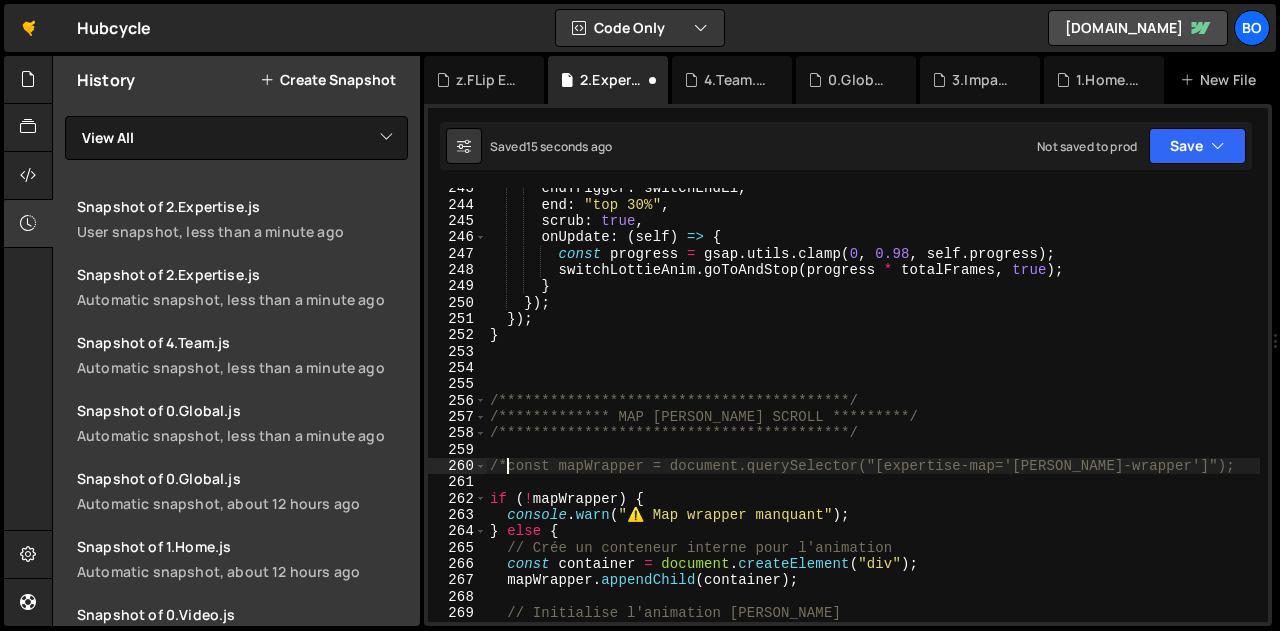 scroll, scrollTop: 0, scrollLeft: 0, axis: both 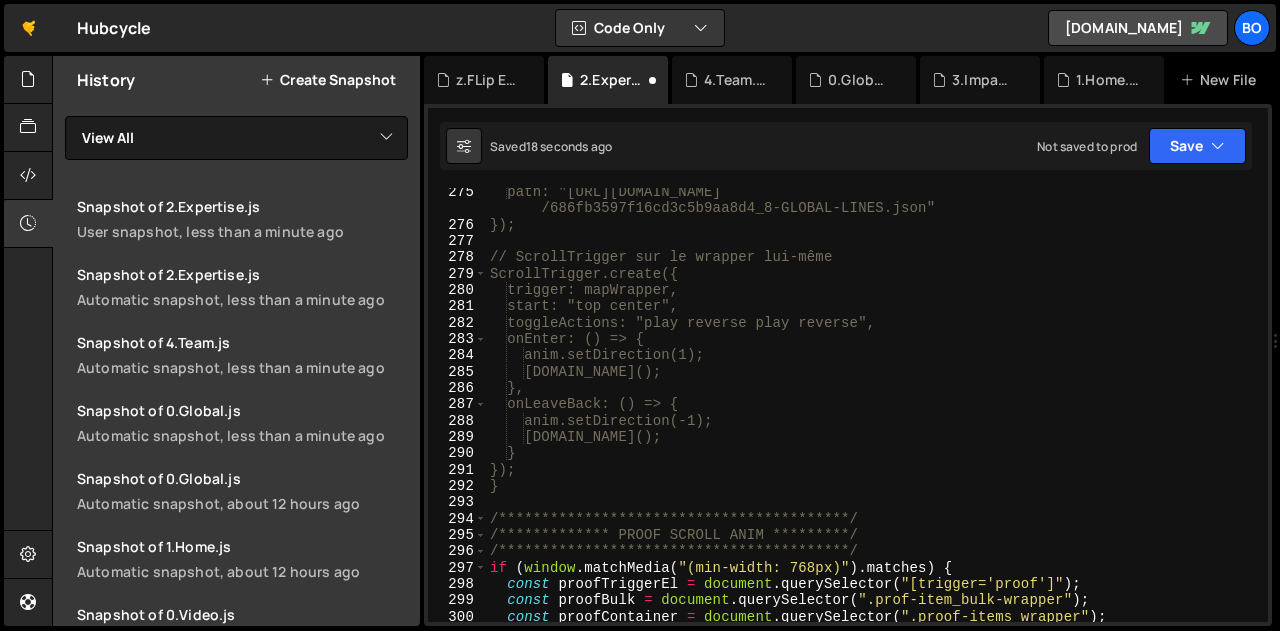 click on "**********" at bounding box center (873, 425) 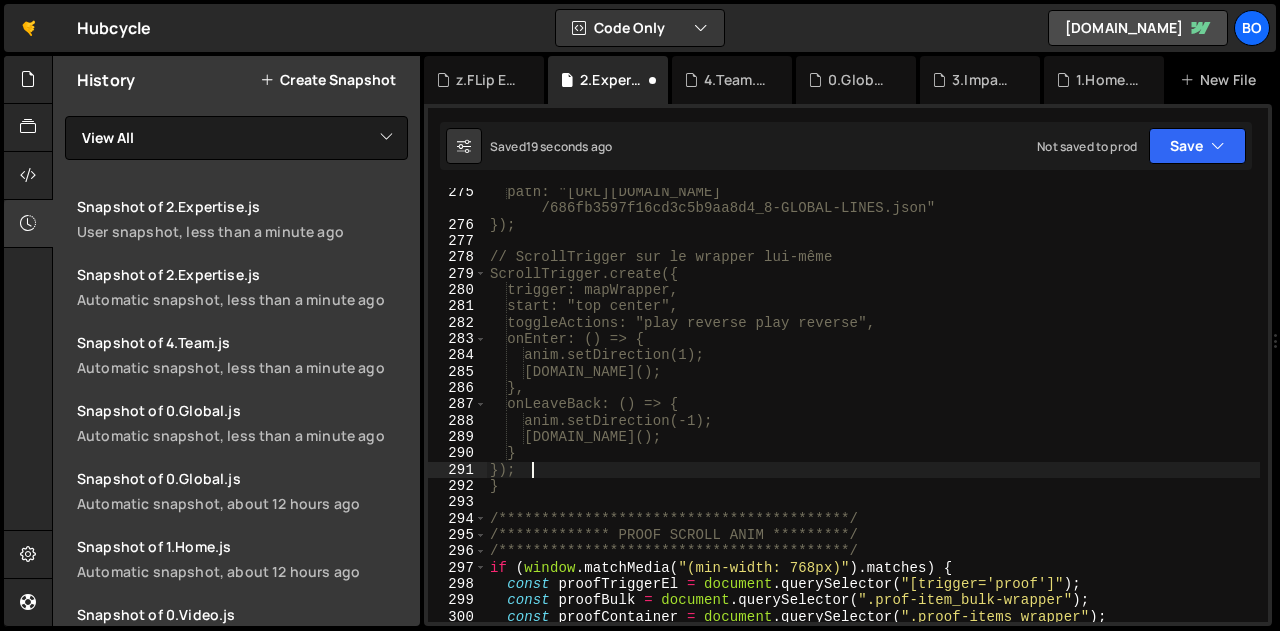 click on "**********" at bounding box center (873, 425) 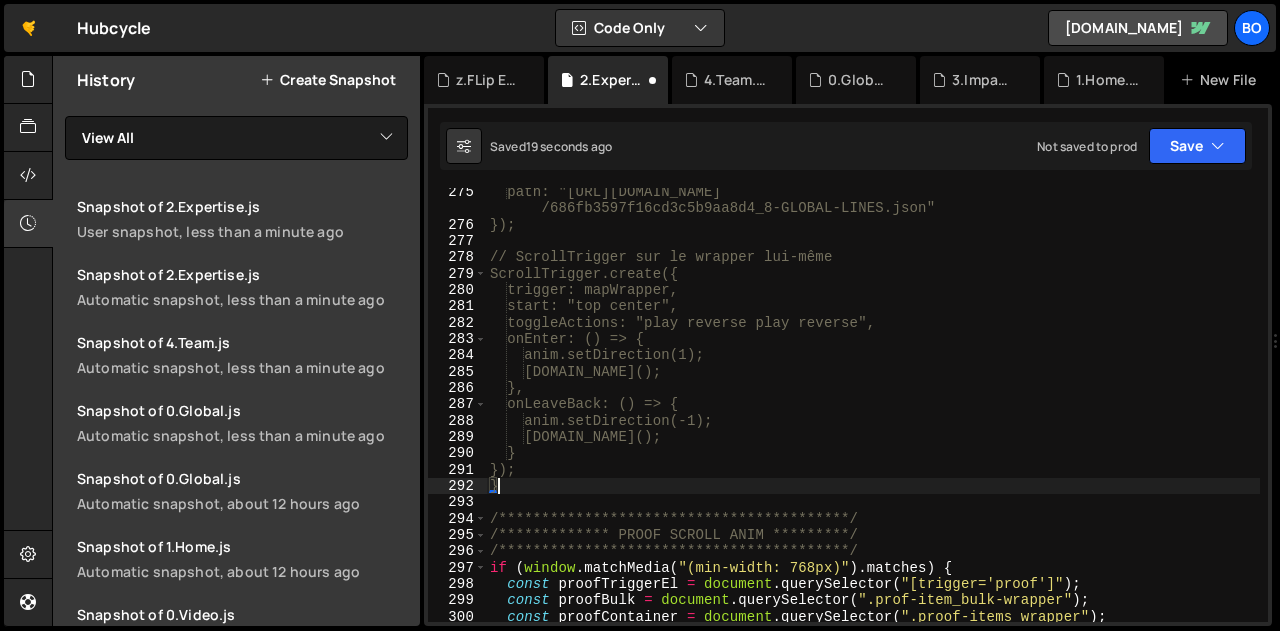 scroll, scrollTop: 0, scrollLeft: 0, axis: both 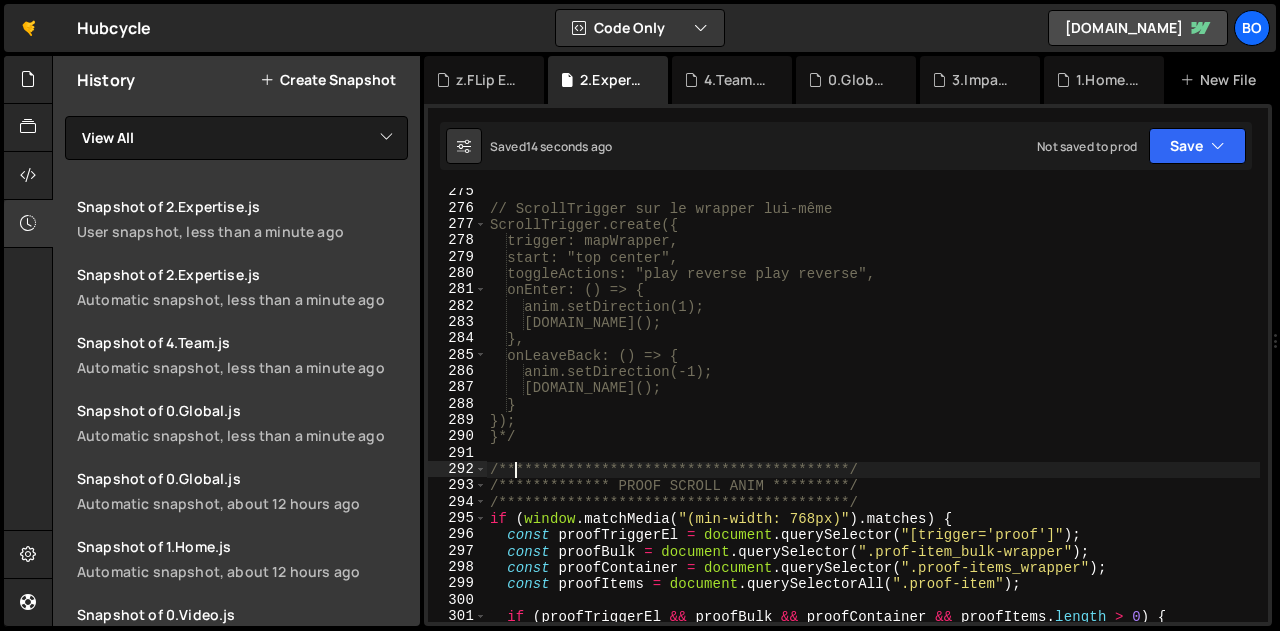 click on "**********" at bounding box center [873, 417] 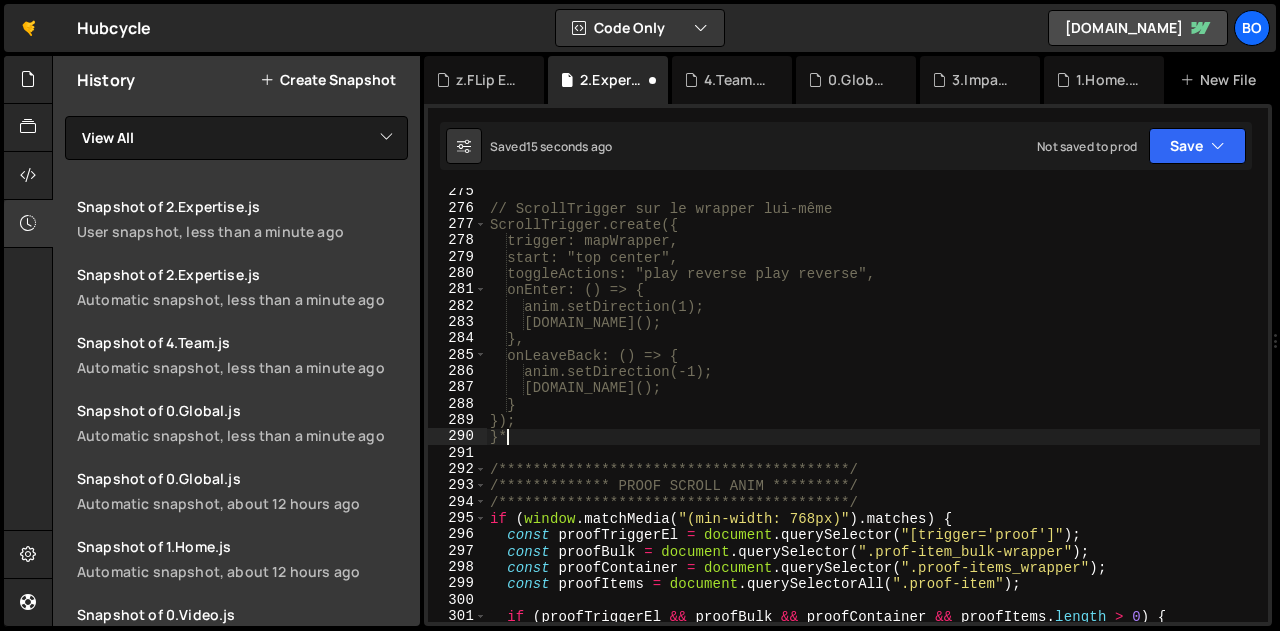 scroll, scrollTop: 0, scrollLeft: 0, axis: both 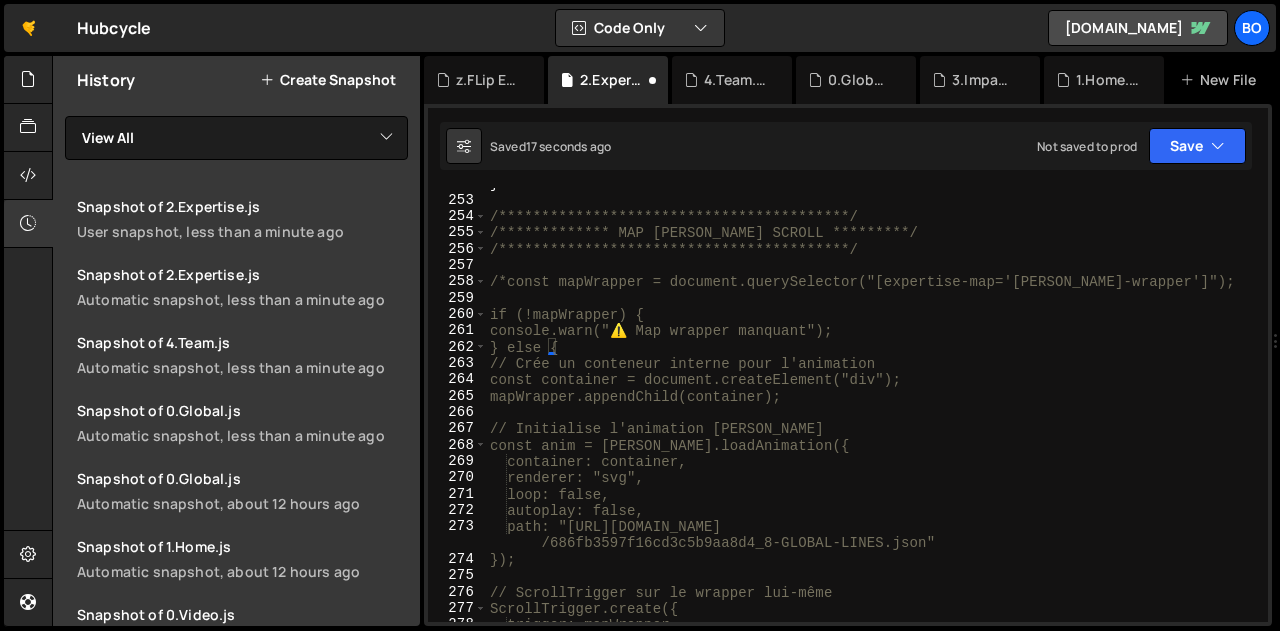 drag, startPoint x: 505, startPoint y: 279, endPoint x: 520, endPoint y: 291, distance: 19.209373 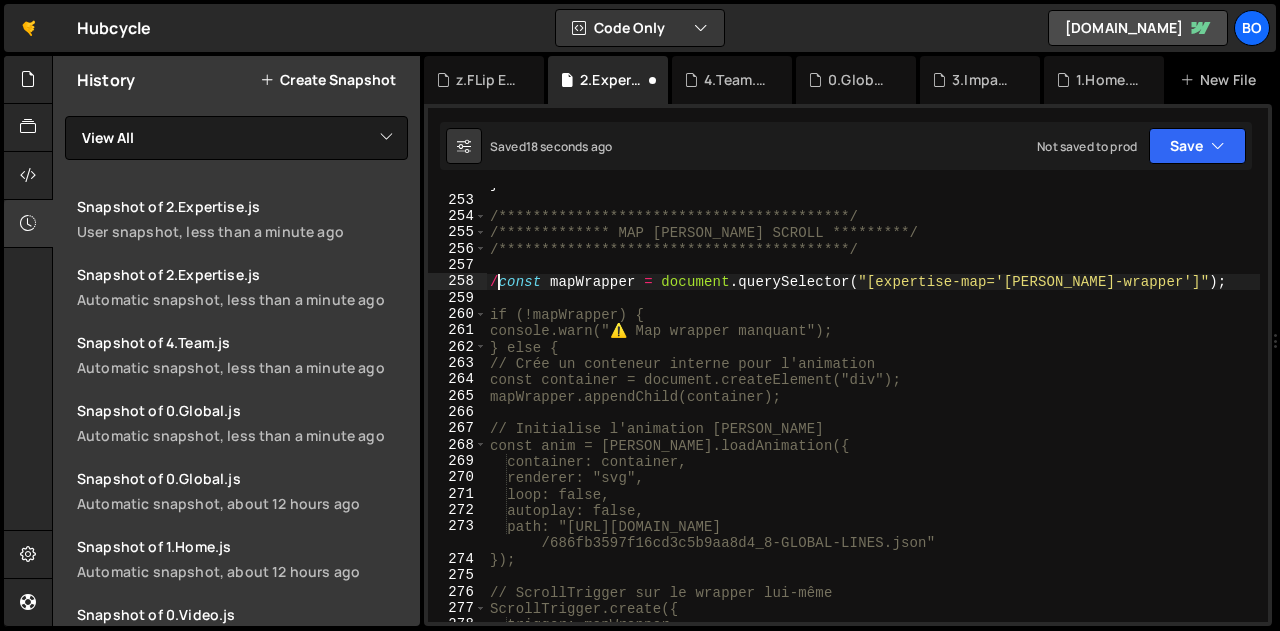 scroll, scrollTop: 4144, scrollLeft: 0, axis: vertical 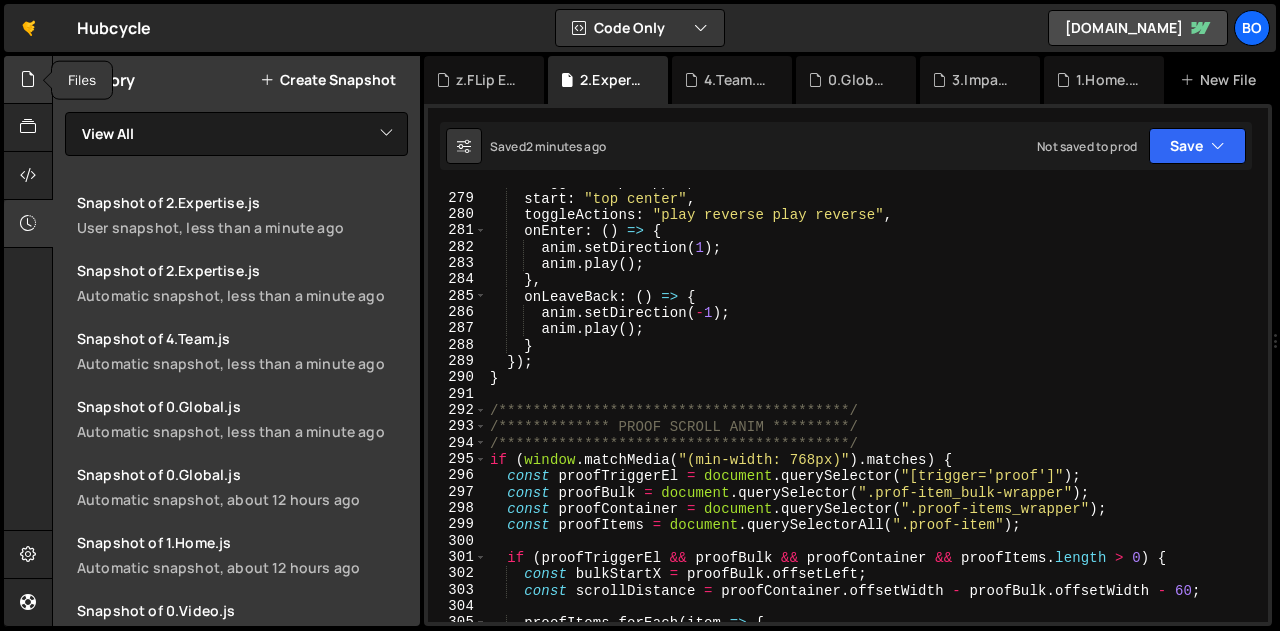 click at bounding box center (28, 79) 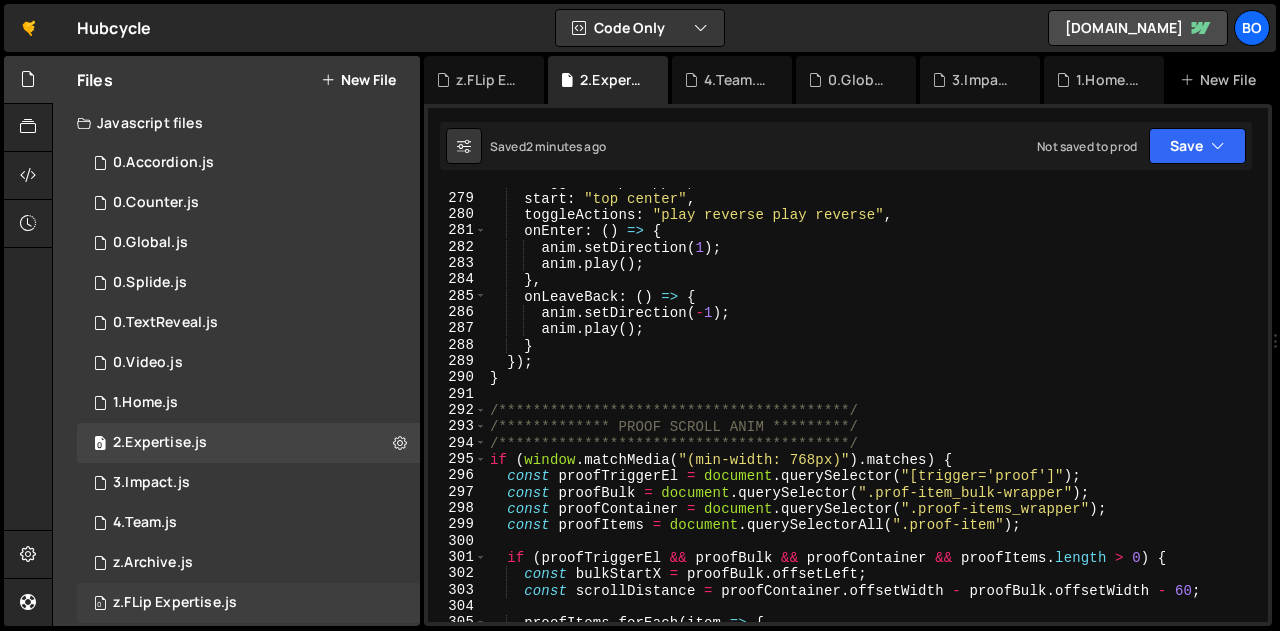 click on "z.FLip Expertise.js" at bounding box center [175, 603] 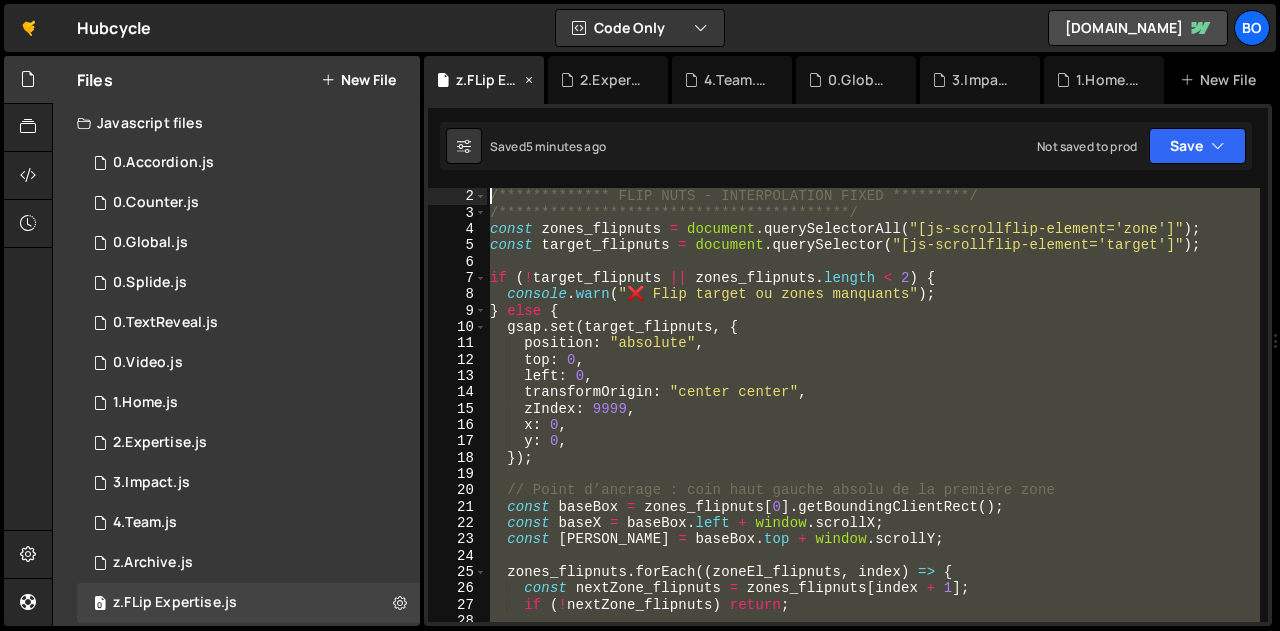 scroll, scrollTop: 0, scrollLeft: 0, axis: both 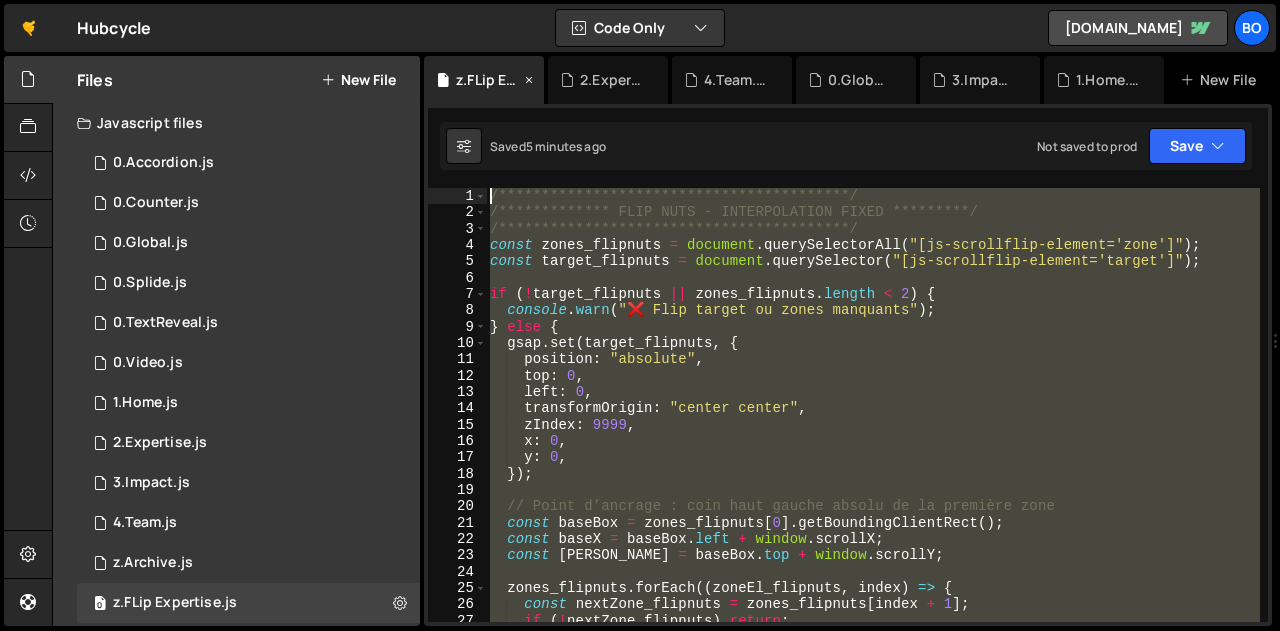 drag, startPoint x: 552, startPoint y: 520, endPoint x: 425, endPoint y: 96, distance: 442.61157 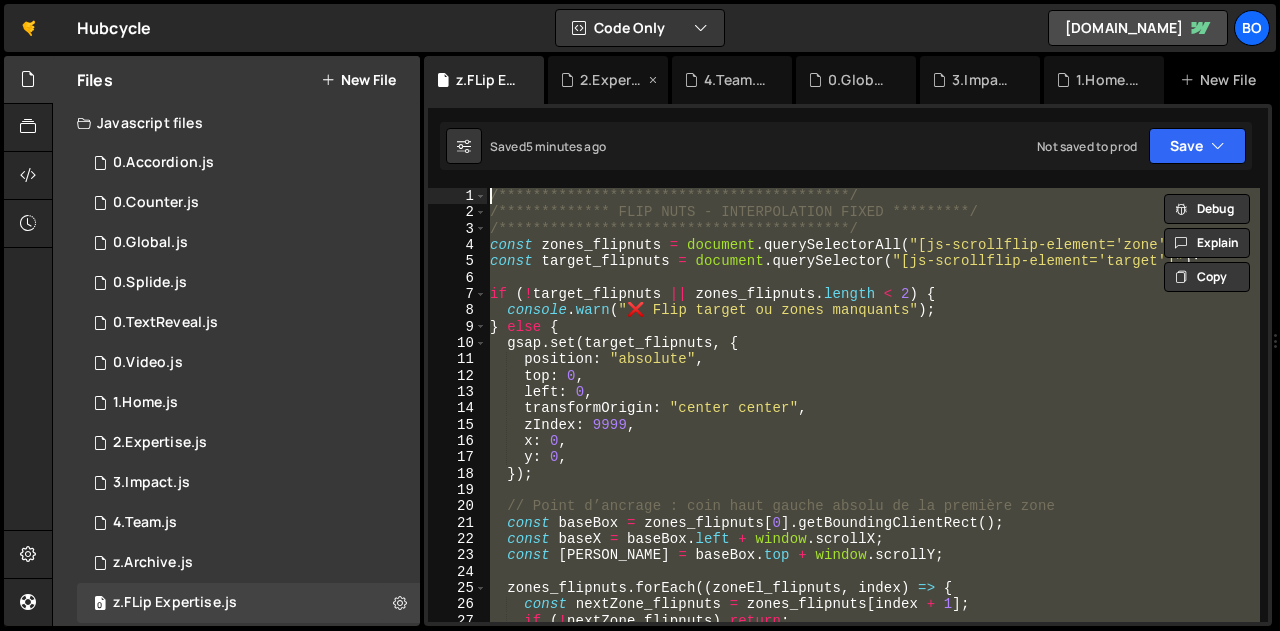 click on "2.Expertise.js" at bounding box center (612, 80) 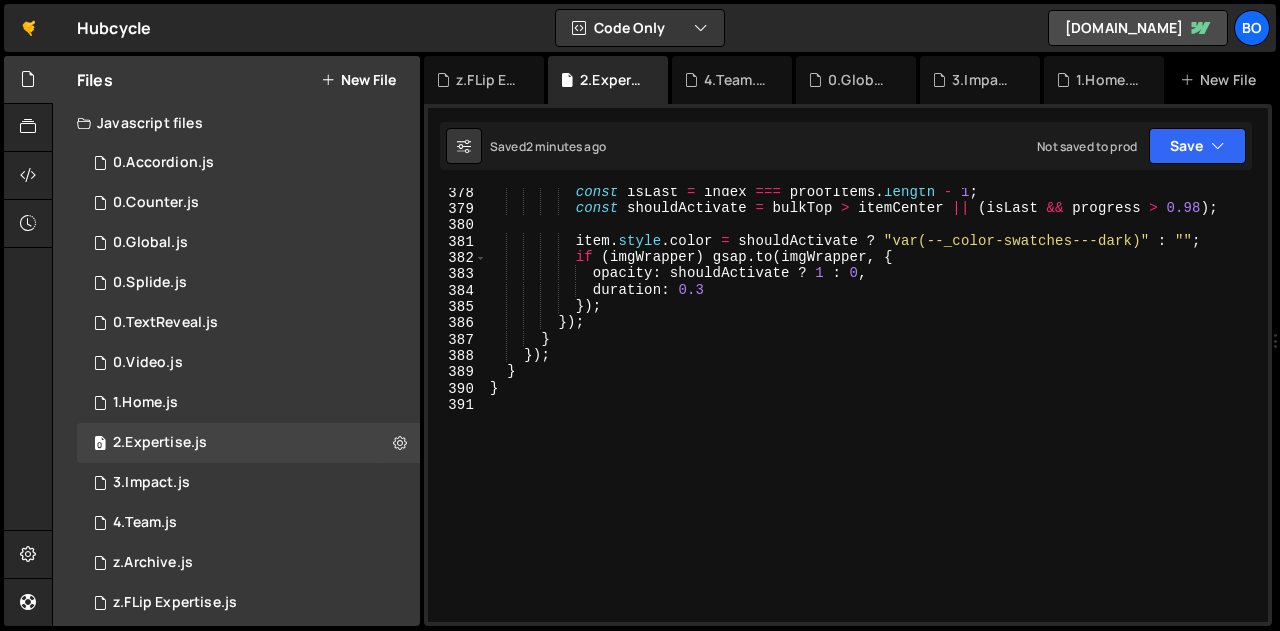 scroll, scrollTop: 6210, scrollLeft: 0, axis: vertical 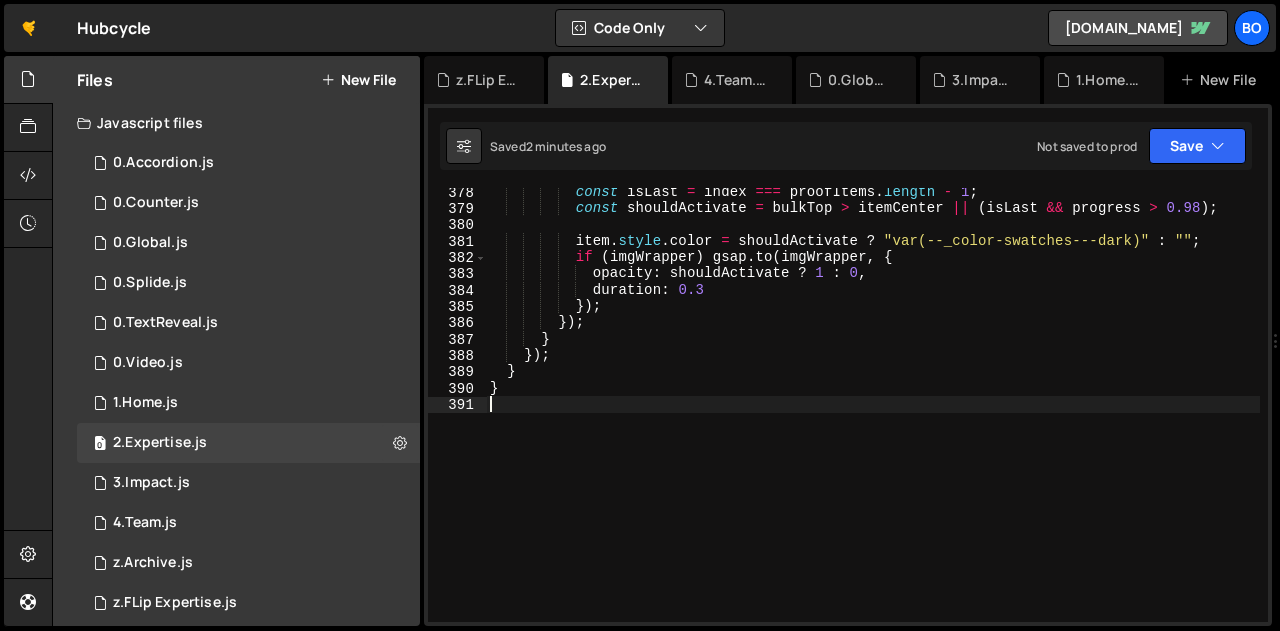click on "const   isLast   =   index   ===   proofItems . length   -   1 ;                const   shouldActivate   =   bulkTop   >   itemCenter   ||   ( isLast   &&   progress   >   0.98 ) ;                item . style . color   =   shouldActivate   ?   "var(--_color-swatches---dark)"   :   "" ;                if   ( imgWrapper )   gsap . to ( imgWrapper ,   {                   opacity :   shouldActivate   ?   1   :   0 ,                   duration :   0.3                }) ;             }) ;          }       }) ;    } }" at bounding box center [873, 417] 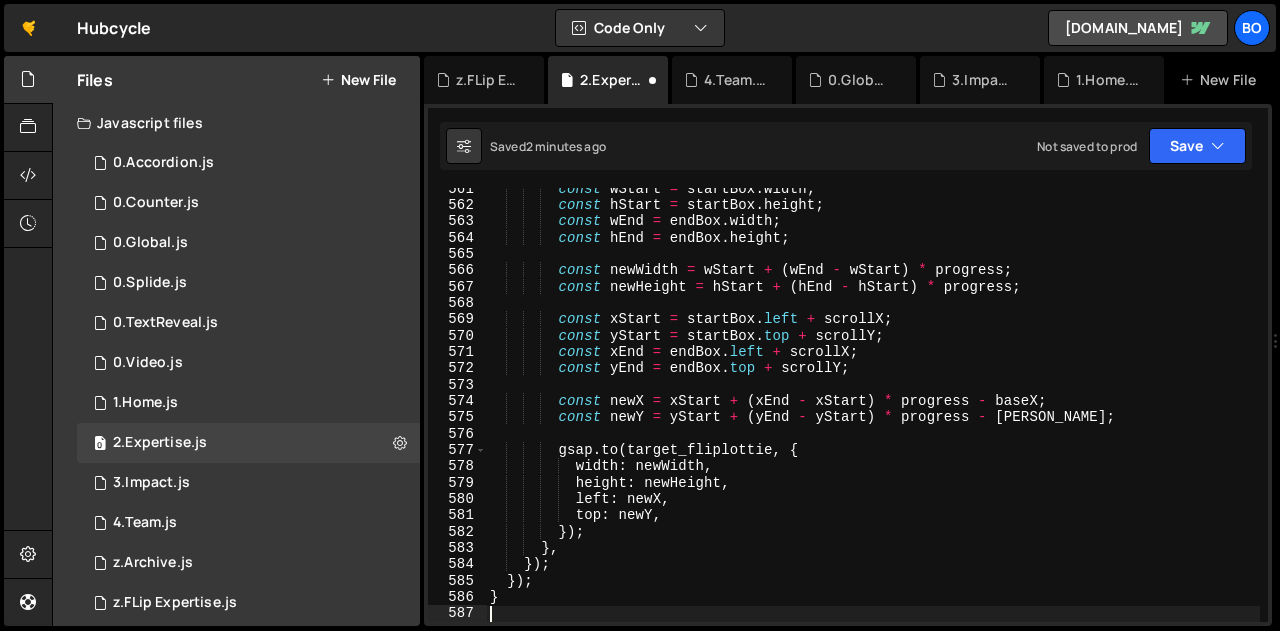 scroll, scrollTop: 9202, scrollLeft: 0, axis: vertical 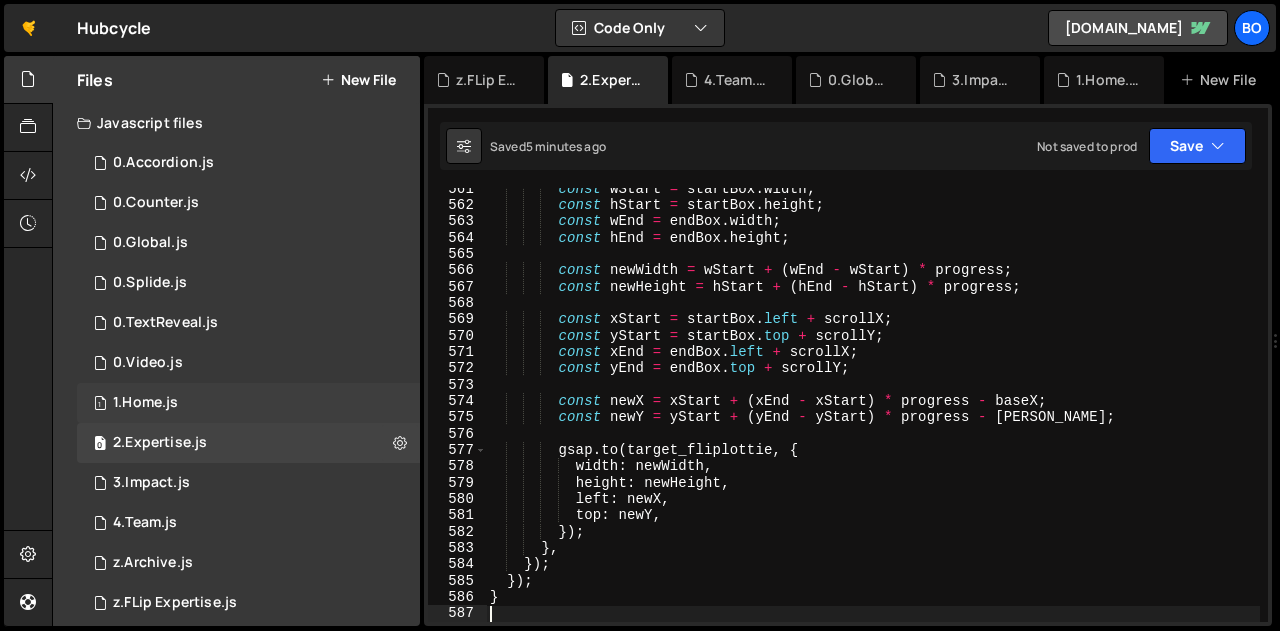 click on "1.Home.js" at bounding box center [145, 403] 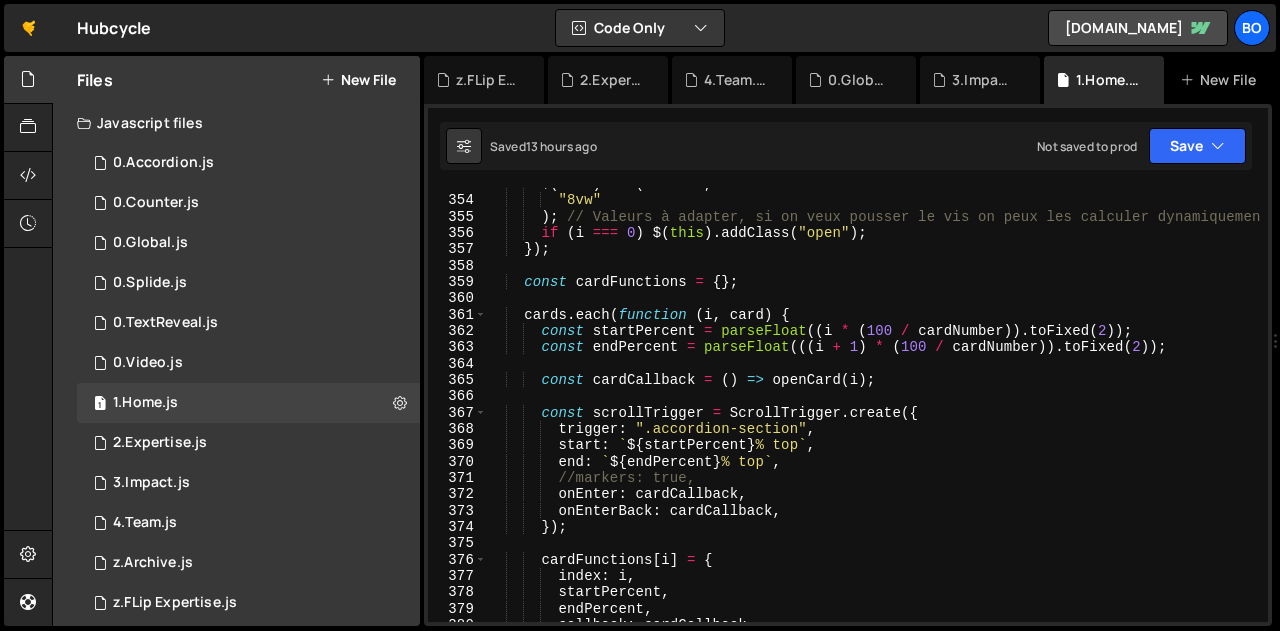 scroll, scrollTop: 5793, scrollLeft: 0, axis: vertical 